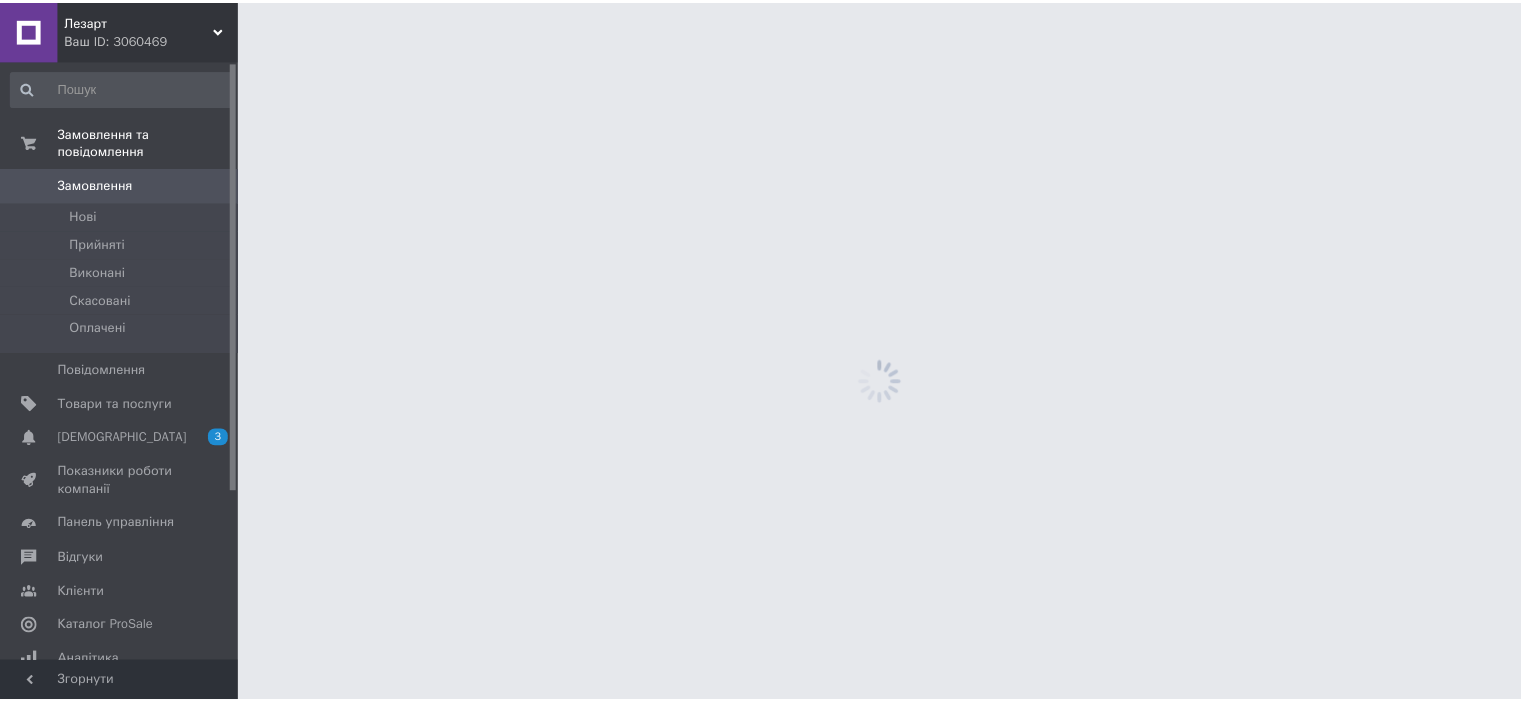 scroll, scrollTop: 0, scrollLeft: 0, axis: both 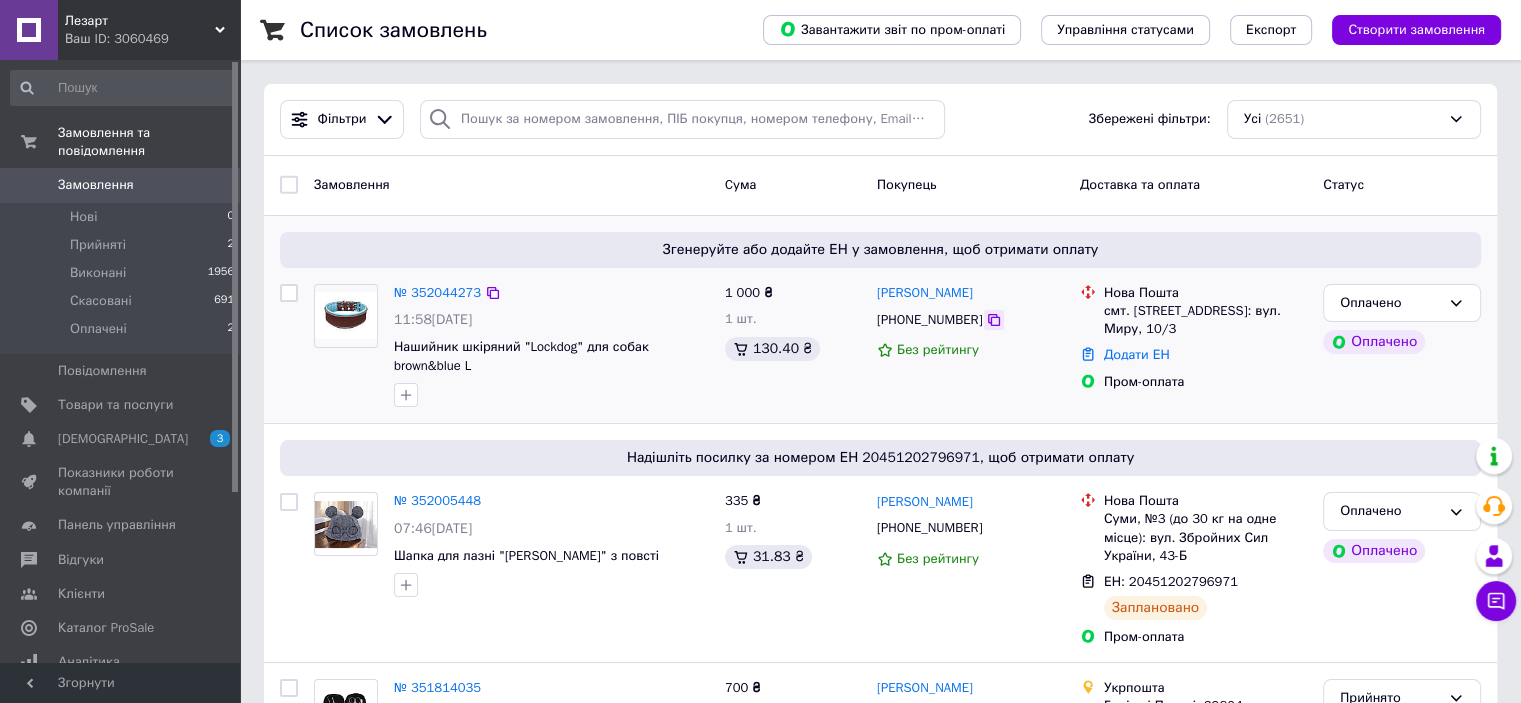 click 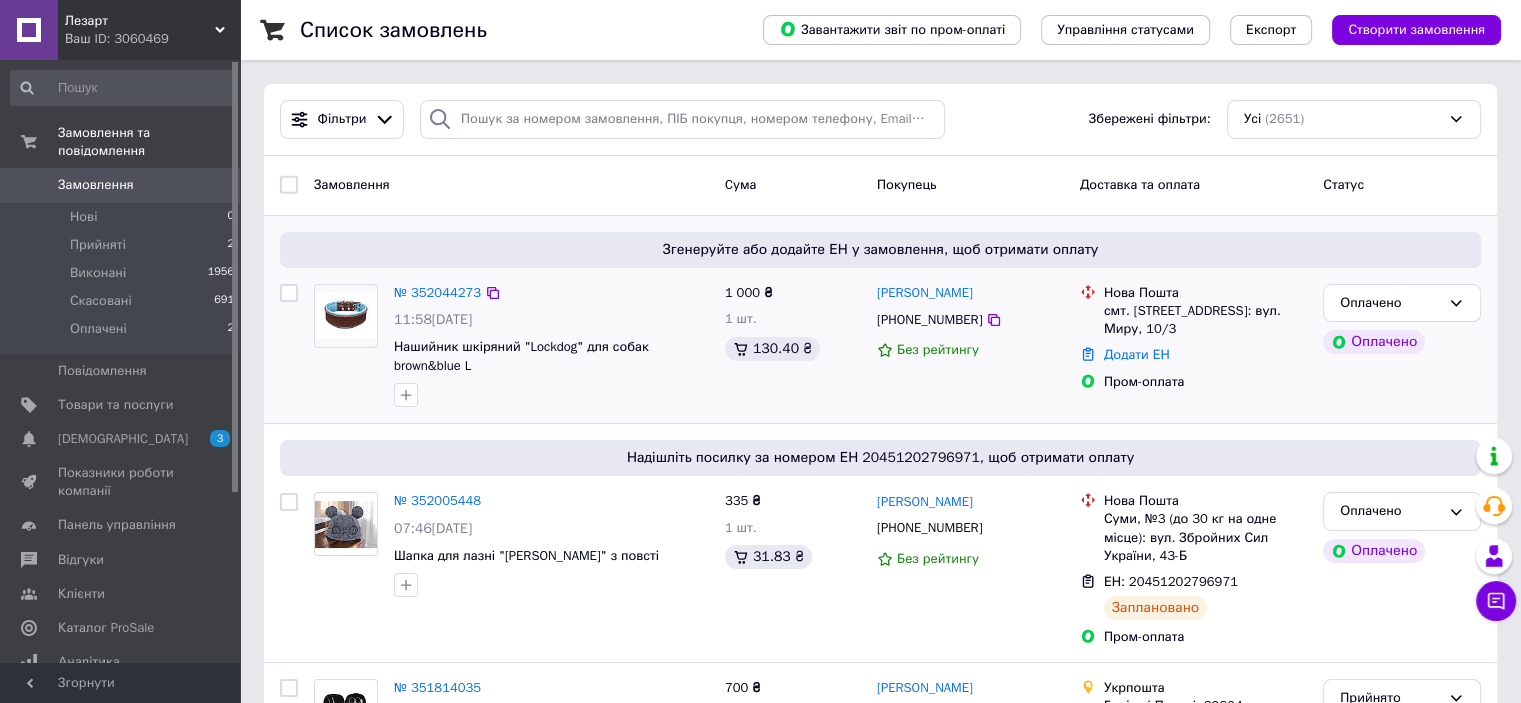 click at bounding box center [346, 315] 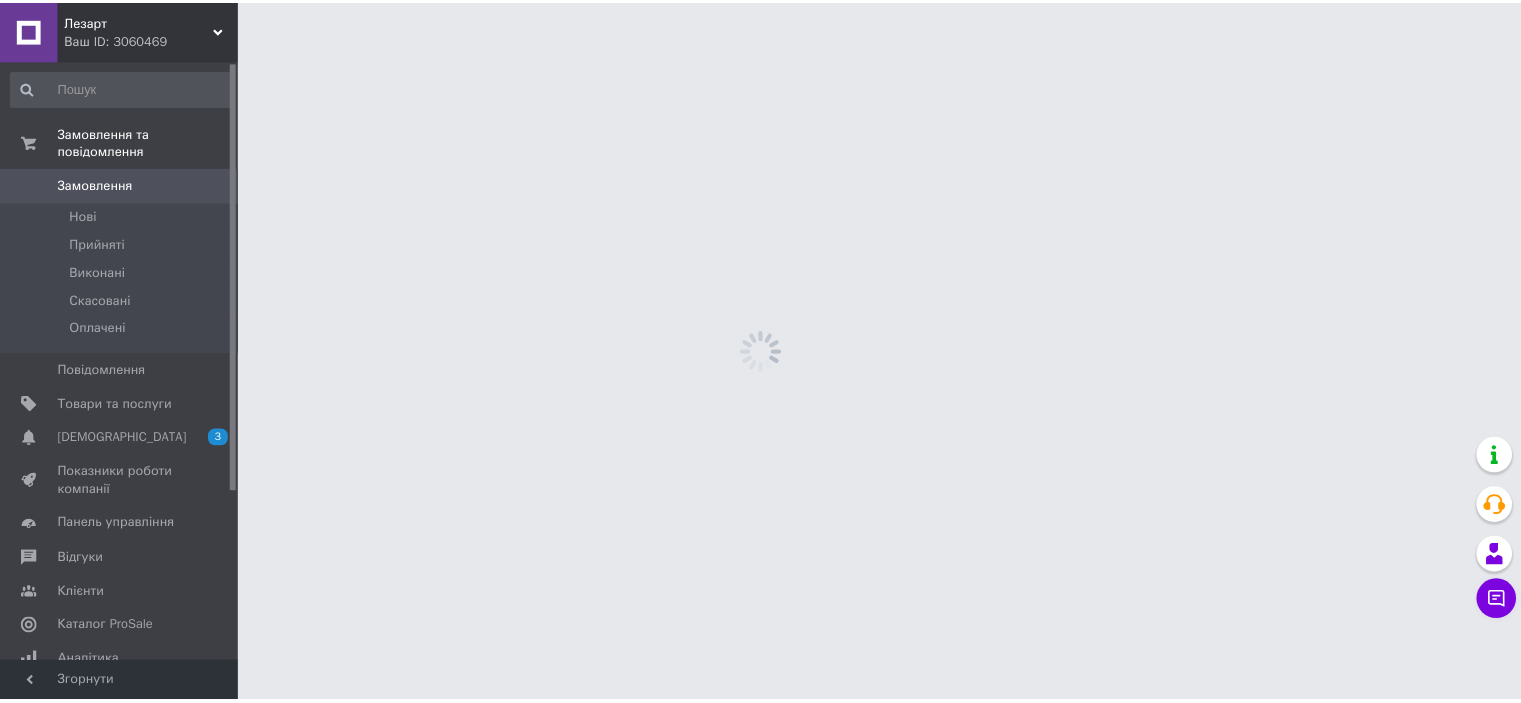 scroll, scrollTop: 0, scrollLeft: 0, axis: both 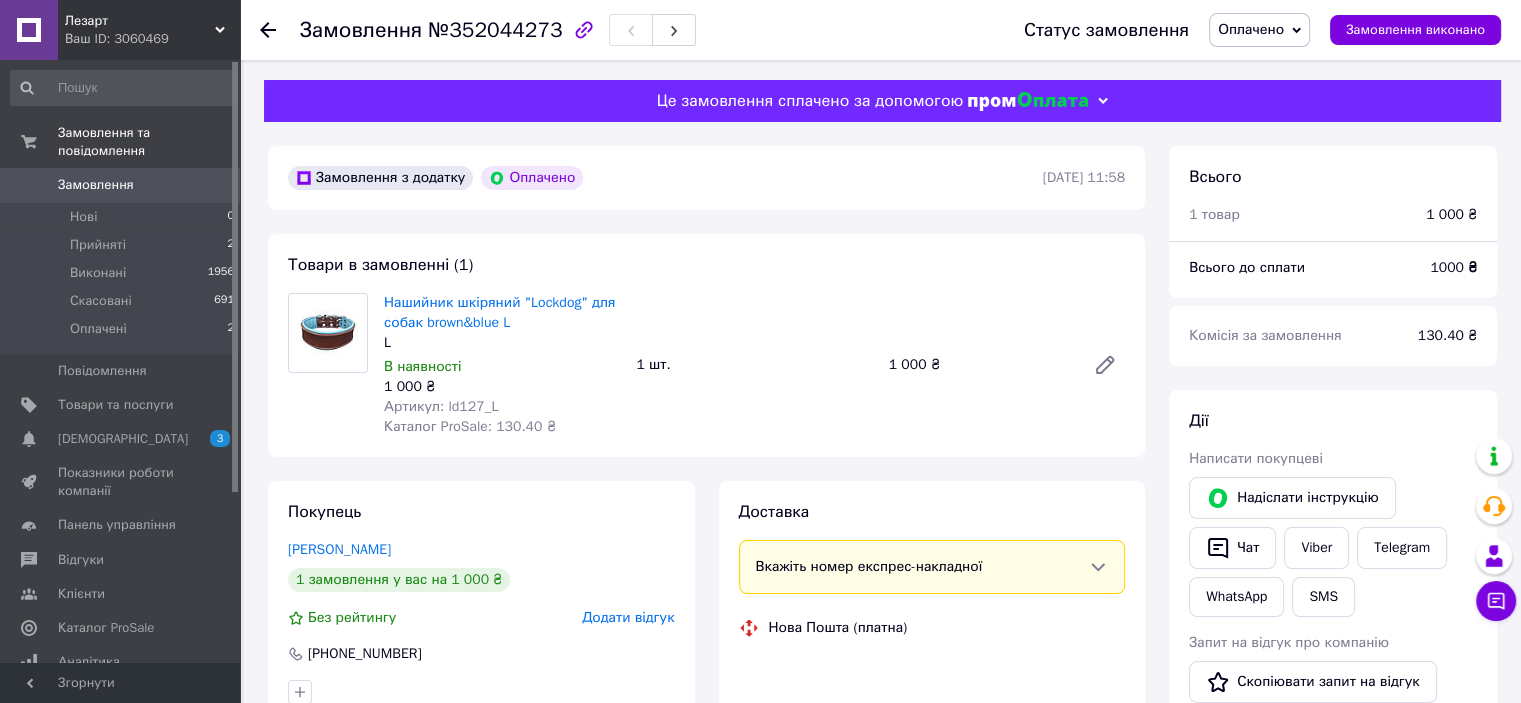 click at bounding box center [328, 333] 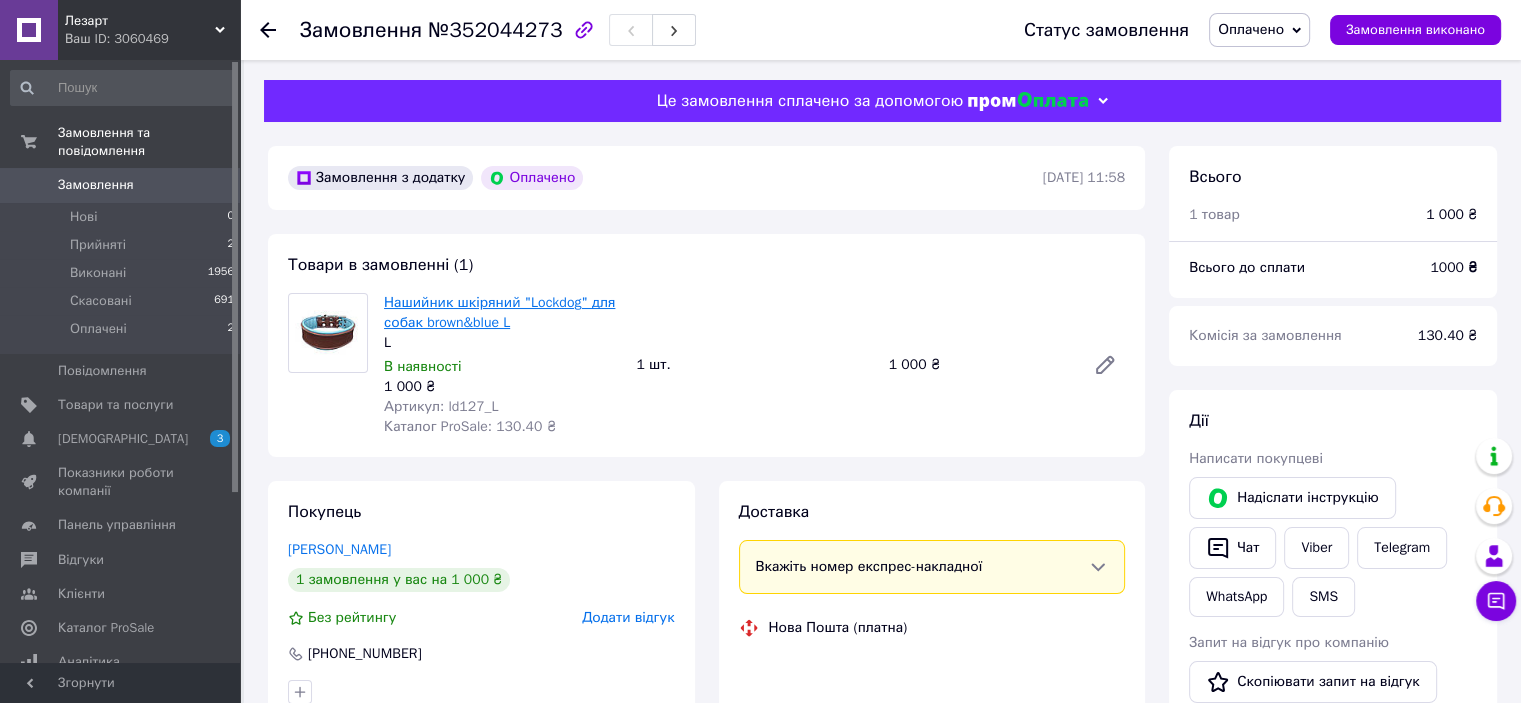 click on "Нашийник шкіряний "Lockdog" для собак brown&blue L" at bounding box center [499, 312] 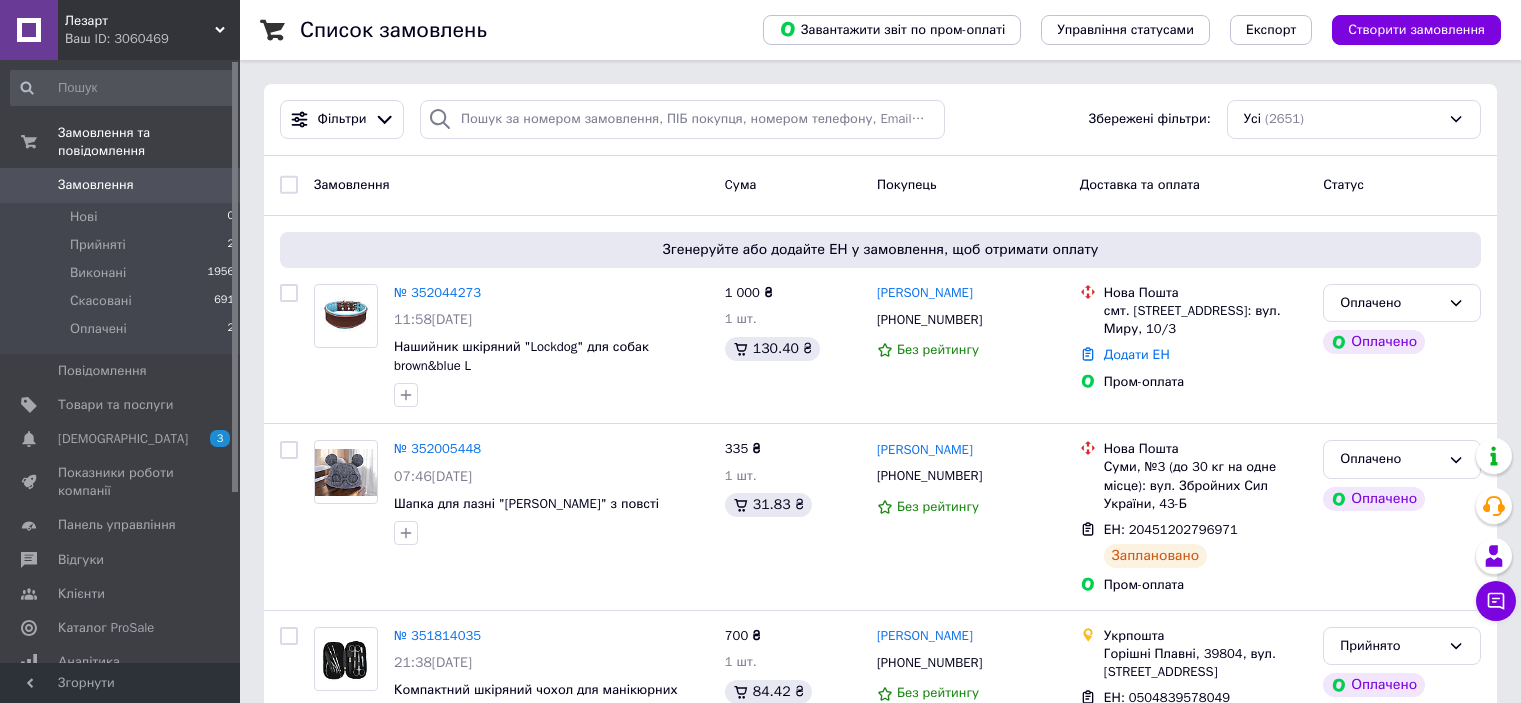 scroll, scrollTop: 0, scrollLeft: 0, axis: both 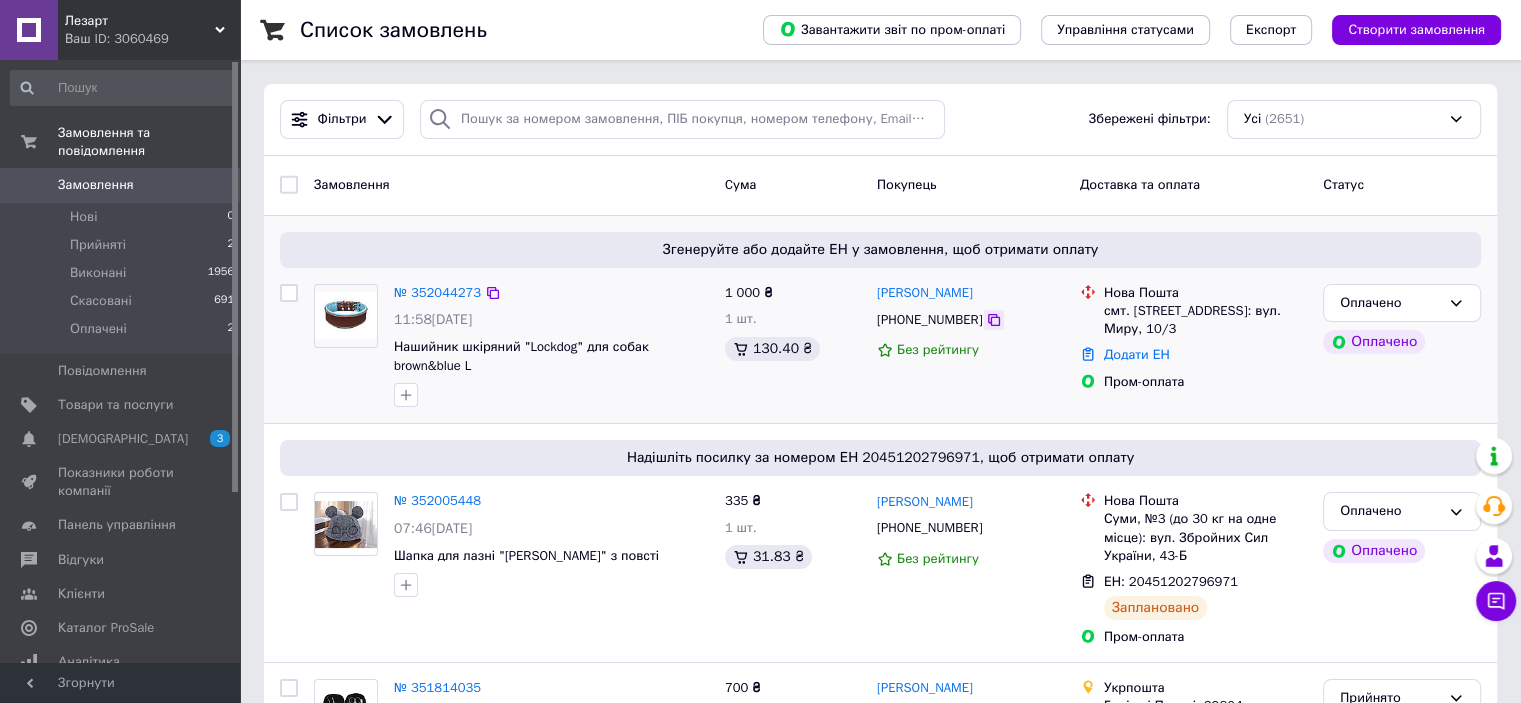 click 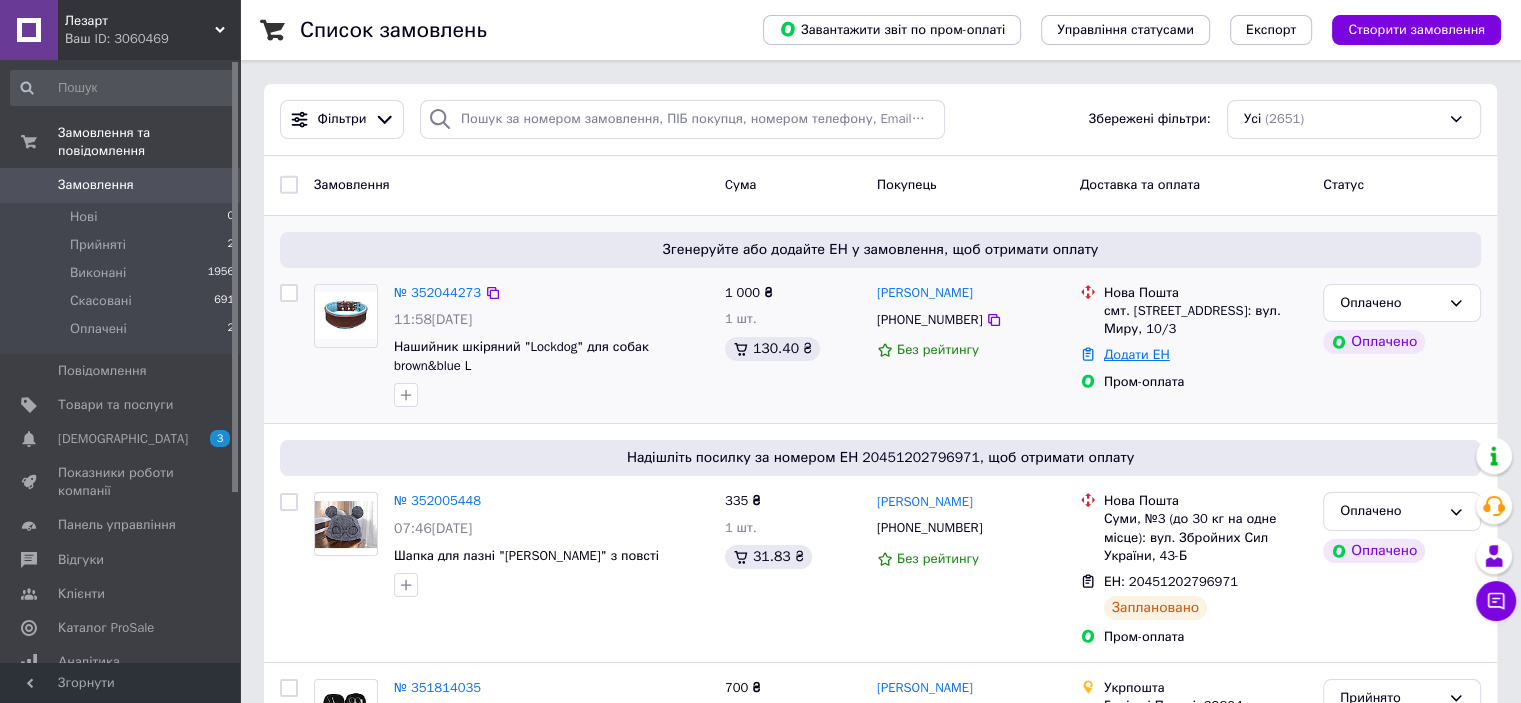 click on "Додати ЕН" at bounding box center (1137, 354) 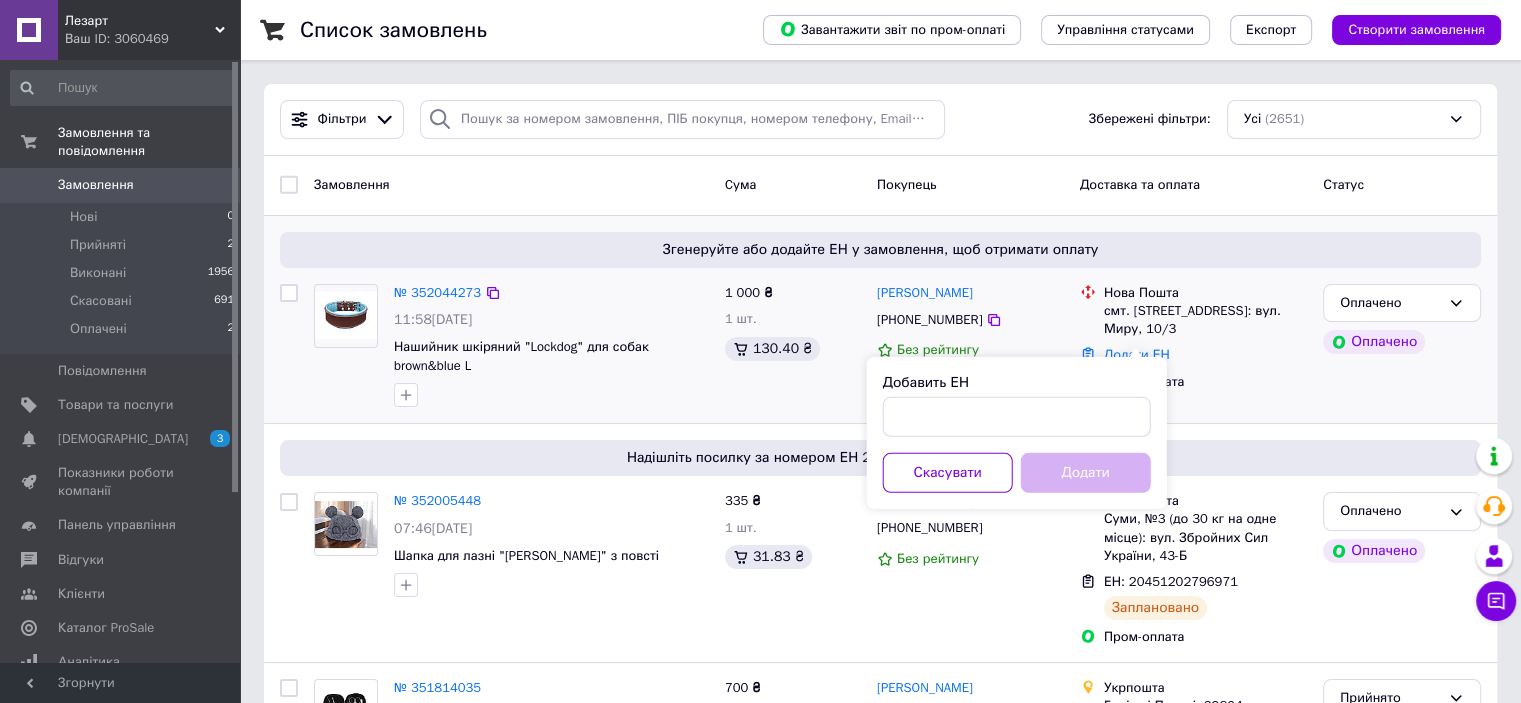 click on "[PHONE_NUMBER]" at bounding box center (970, 320) 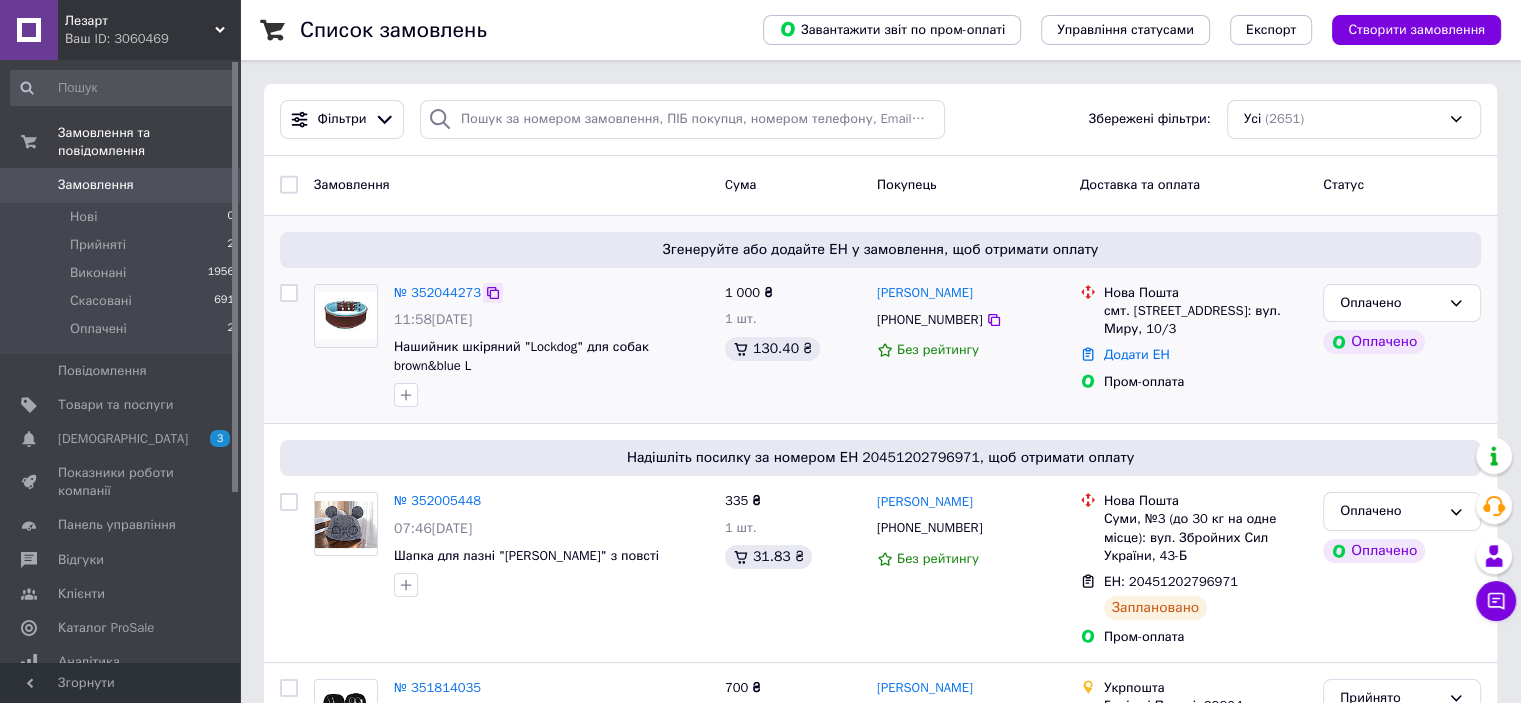 click 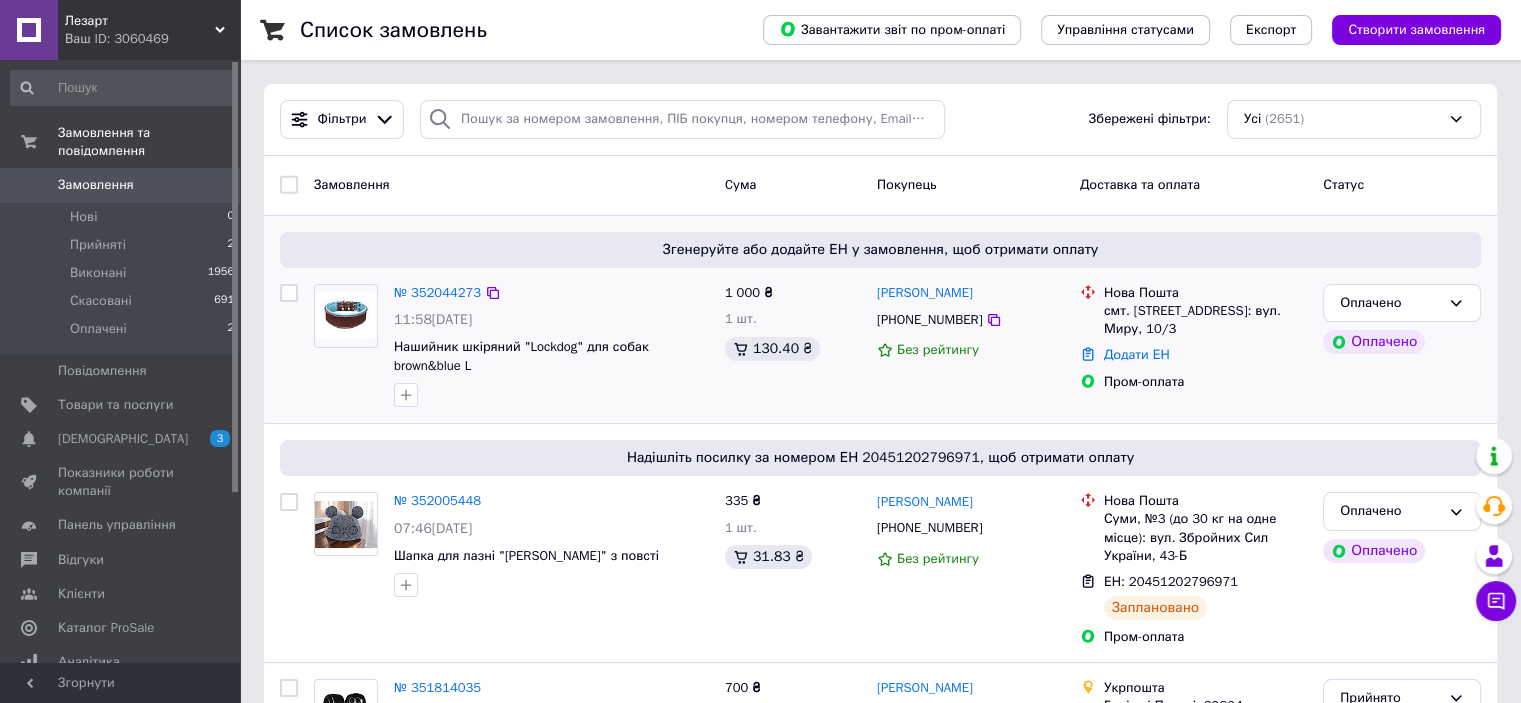 drag, startPoint x: 1092, startPoint y: 291, endPoint x: 1247, endPoint y: 299, distance: 155.20631 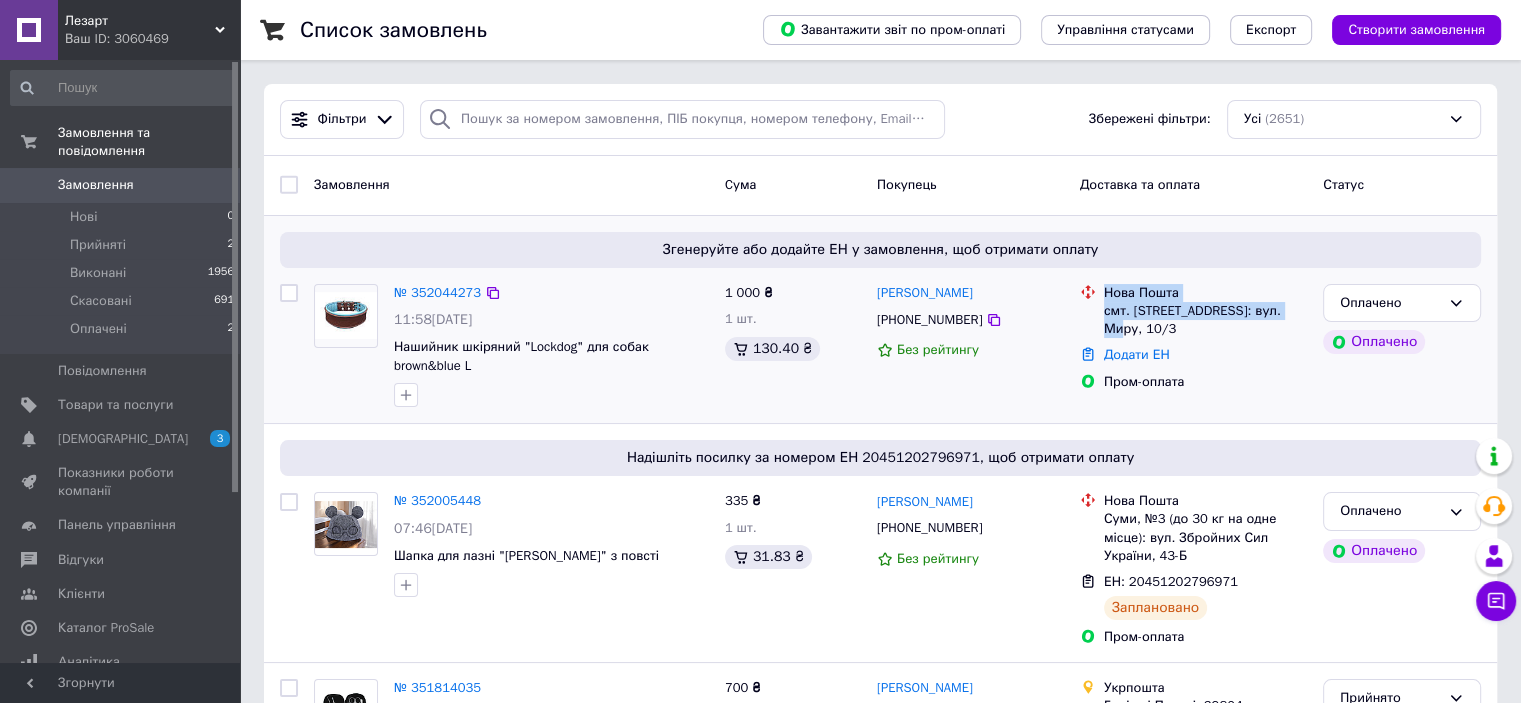 drag, startPoint x: 1286, startPoint y: 306, endPoint x: 1094, endPoint y: 301, distance: 192.0651 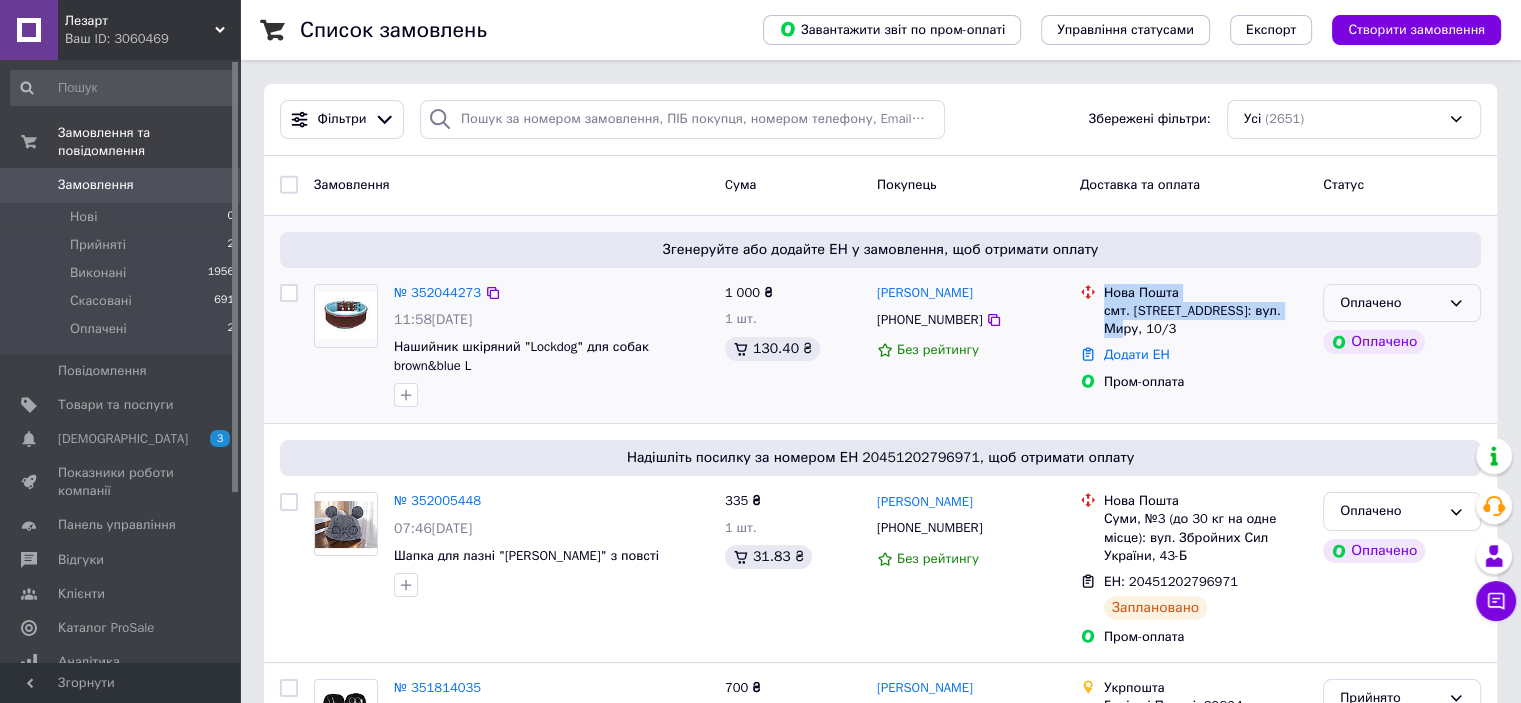 click 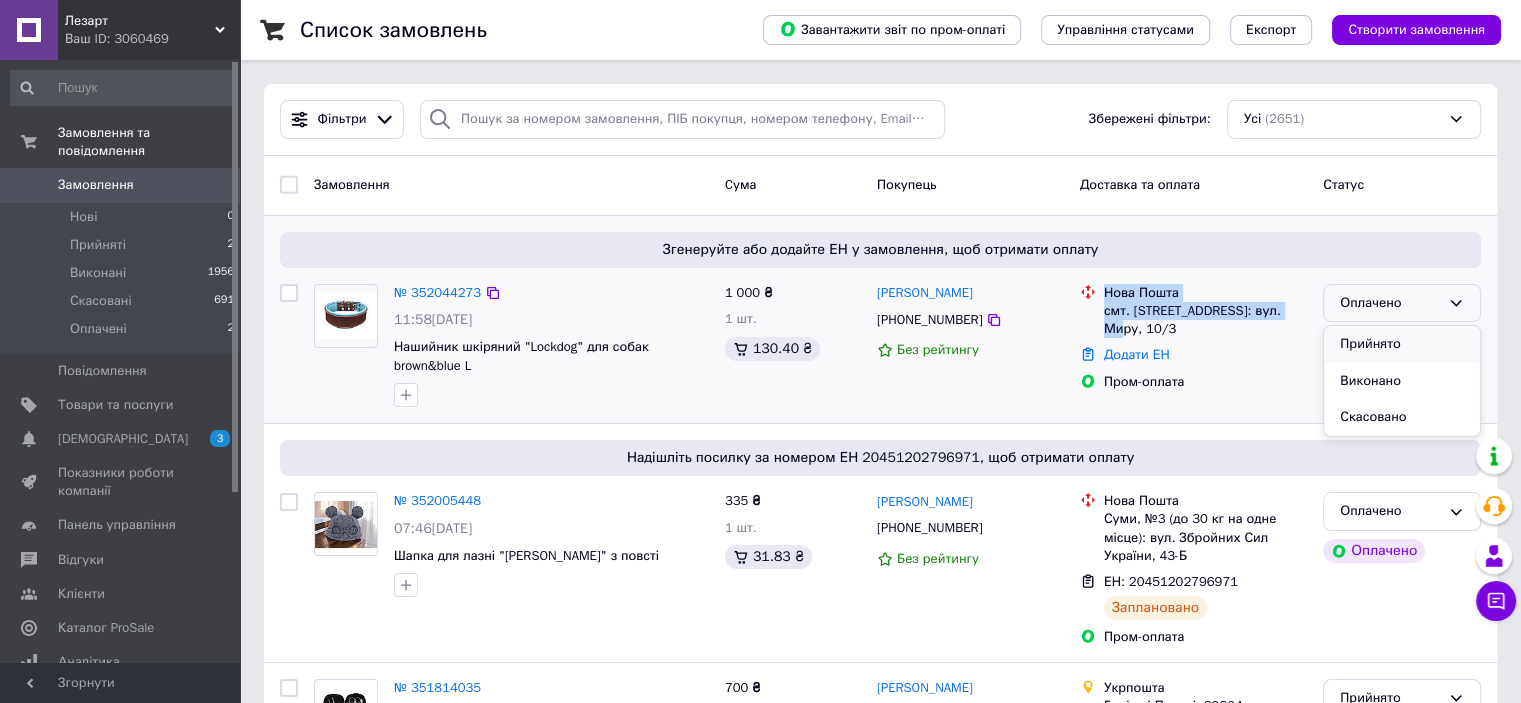 click on "Прийнято" at bounding box center [1402, 344] 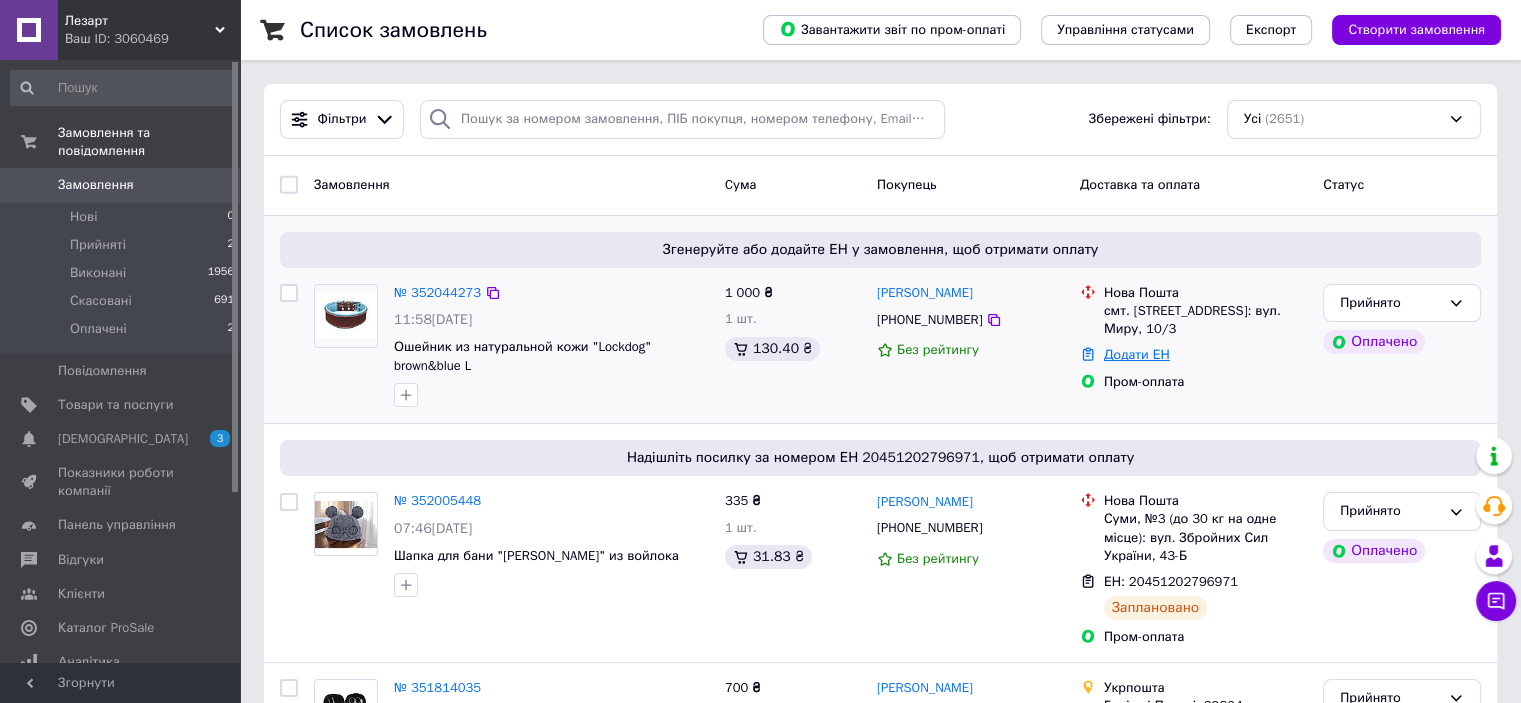 click on "Додати ЕН" at bounding box center (1137, 354) 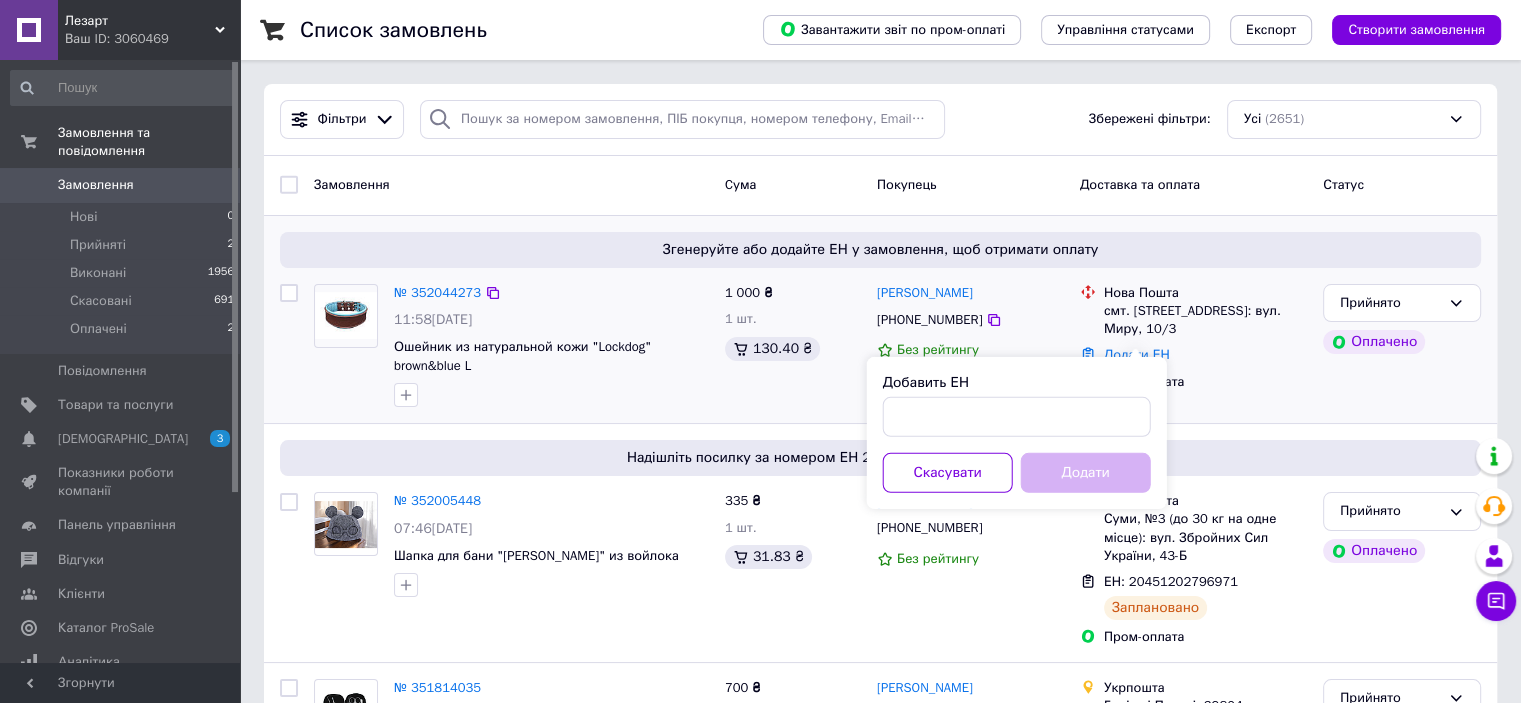 click on "Пром-оплата" at bounding box center (1205, 382) 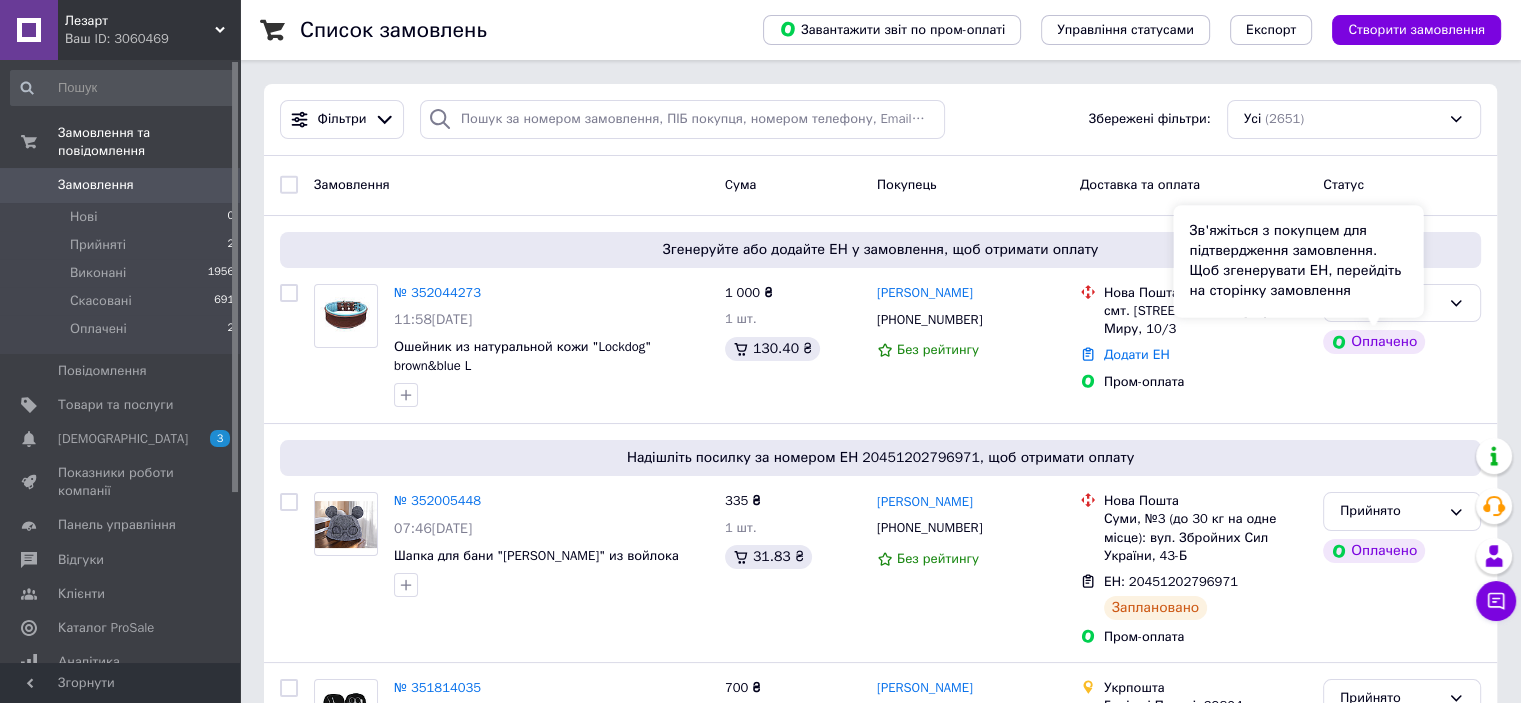 click on "Оплачено" at bounding box center [1374, 342] 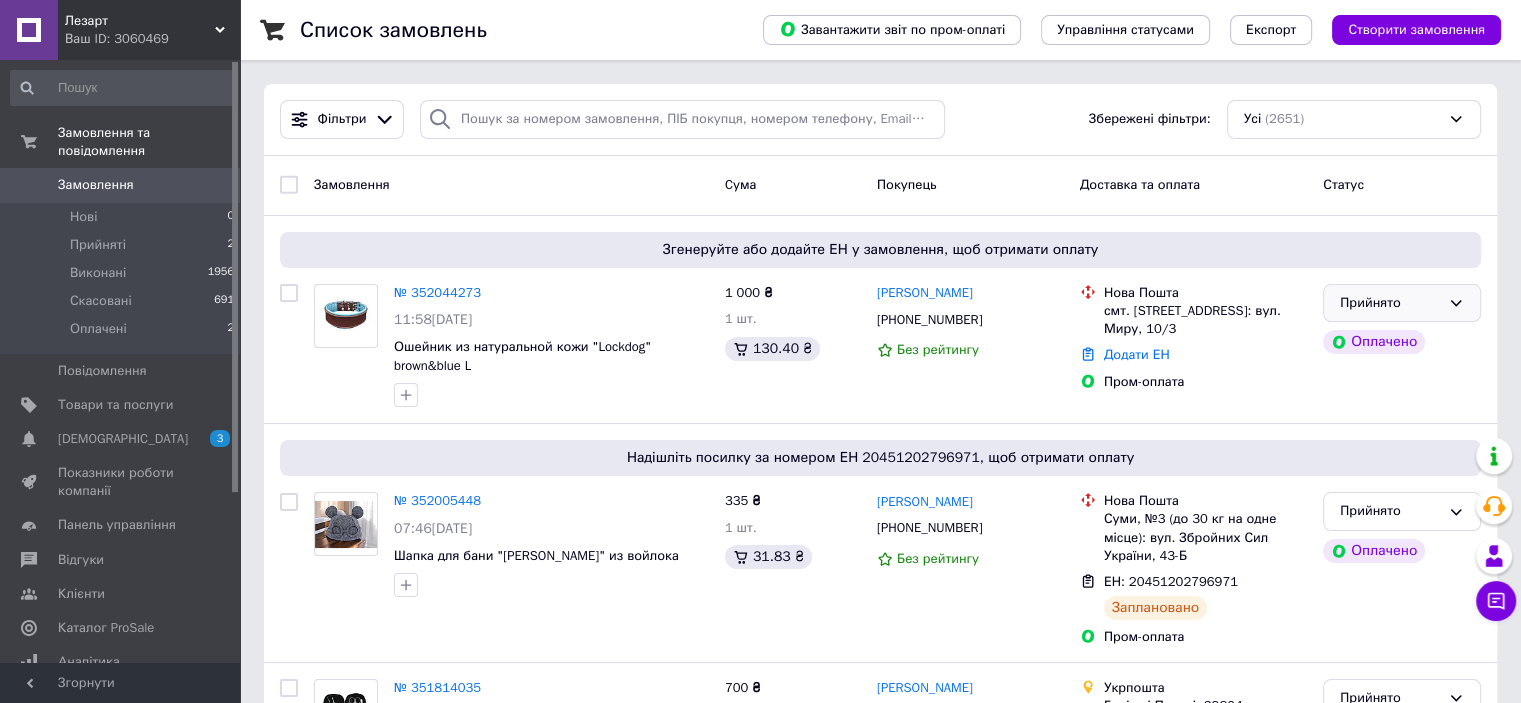 click on "Прийнято" at bounding box center [1402, 303] 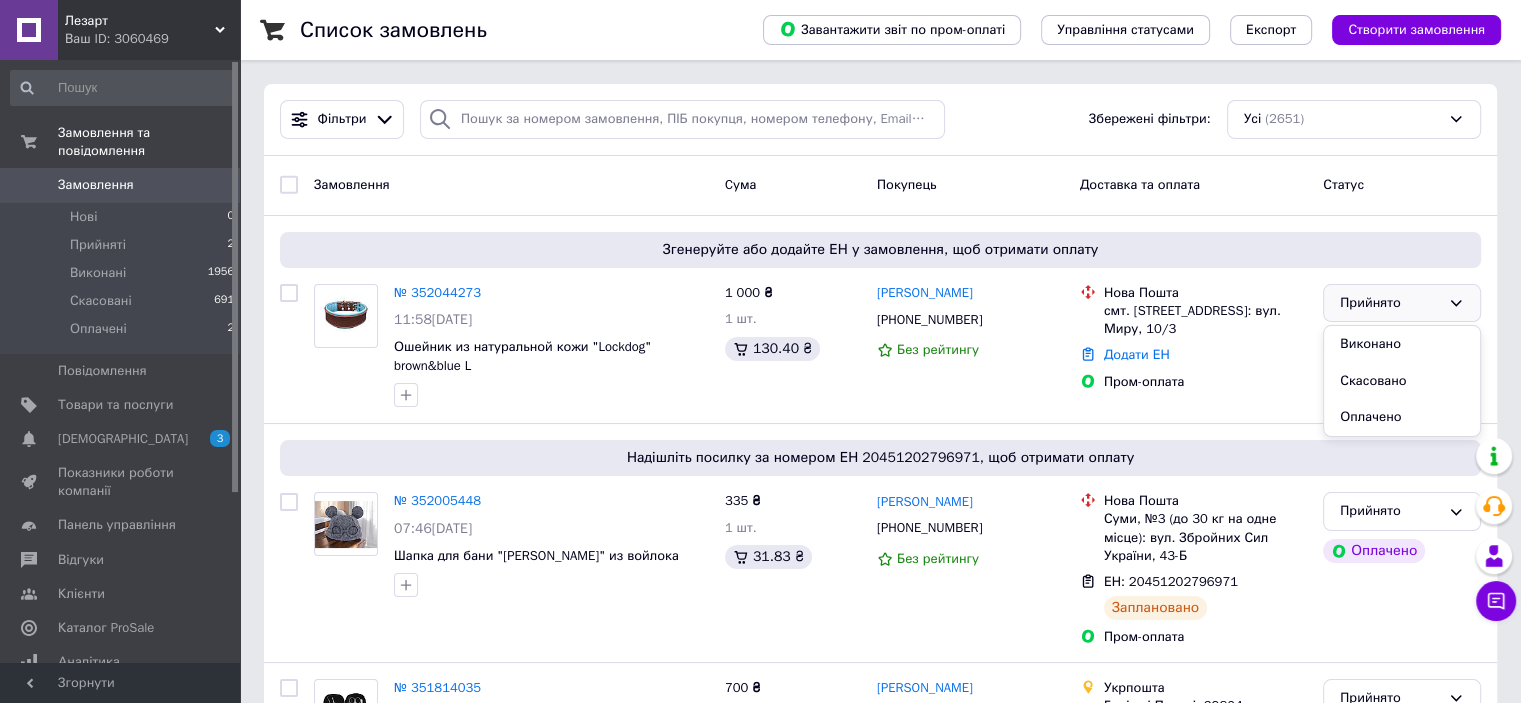 click 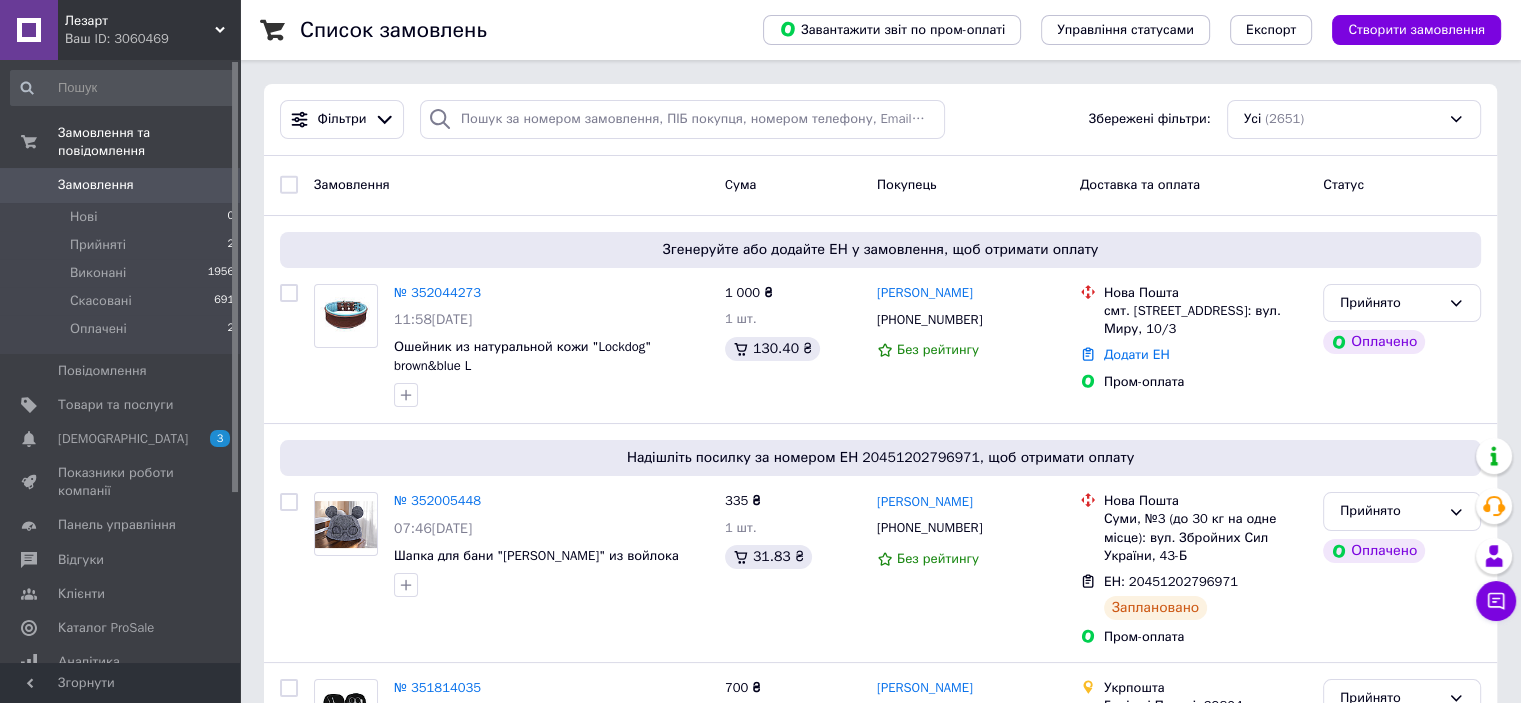 click 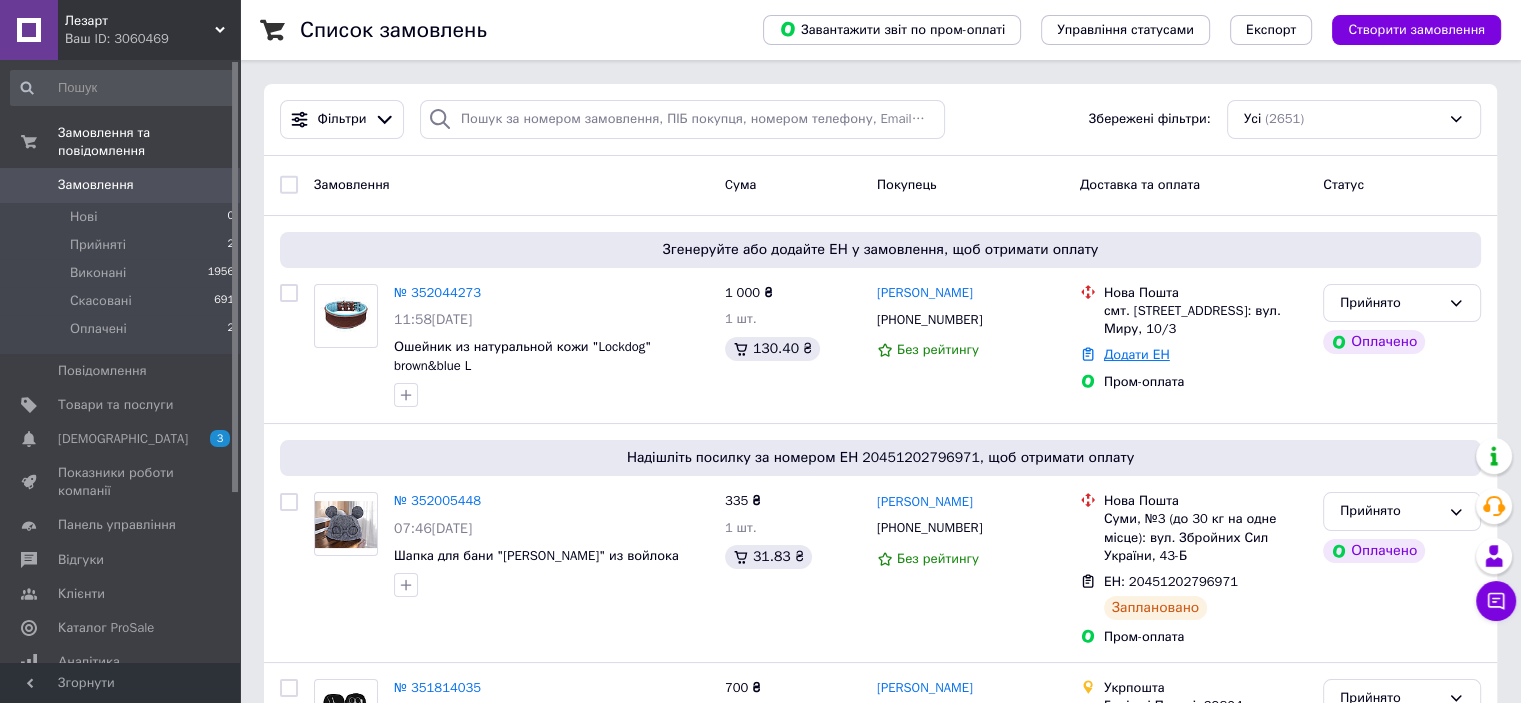 click on "Додати ЕН" at bounding box center [1137, 354] 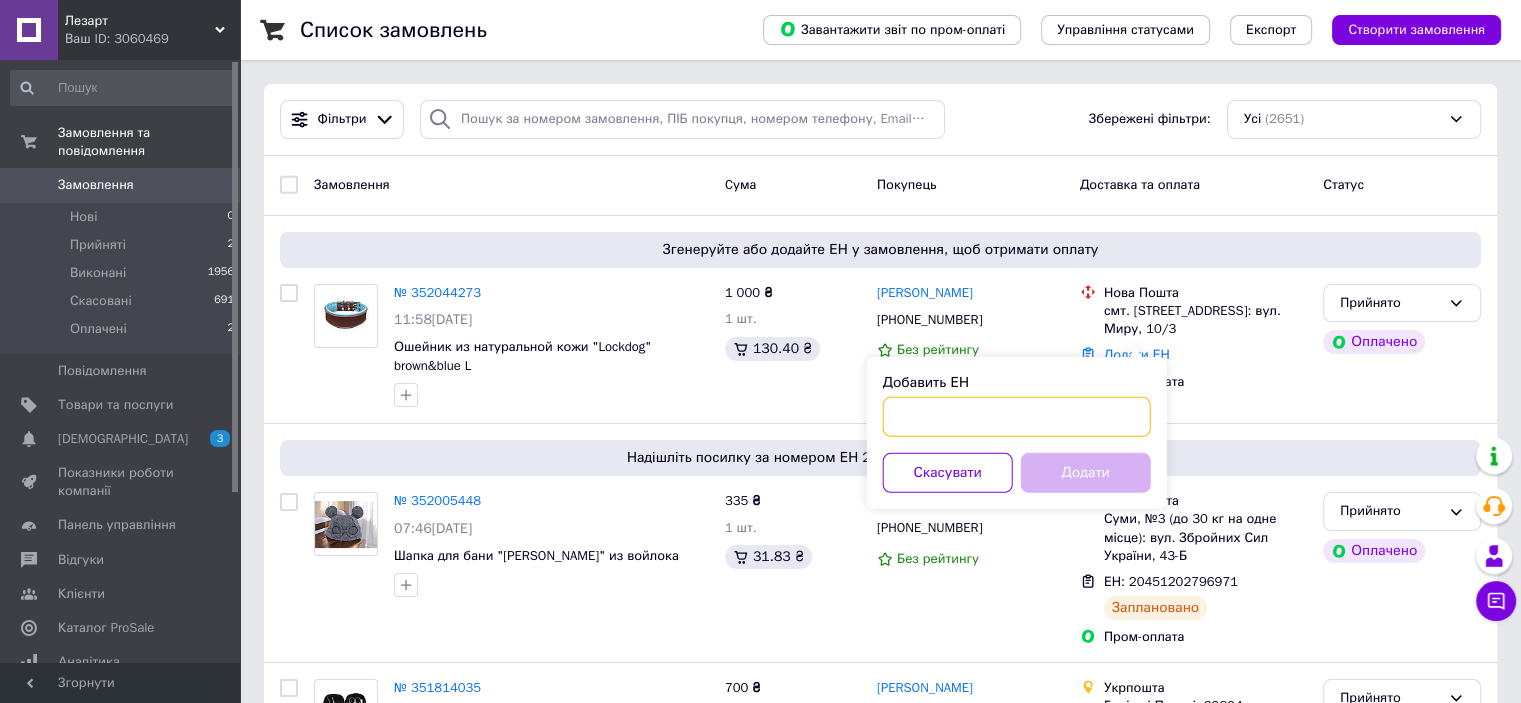 click on "Добавить ЕН" at bounding box center [1017, 417] 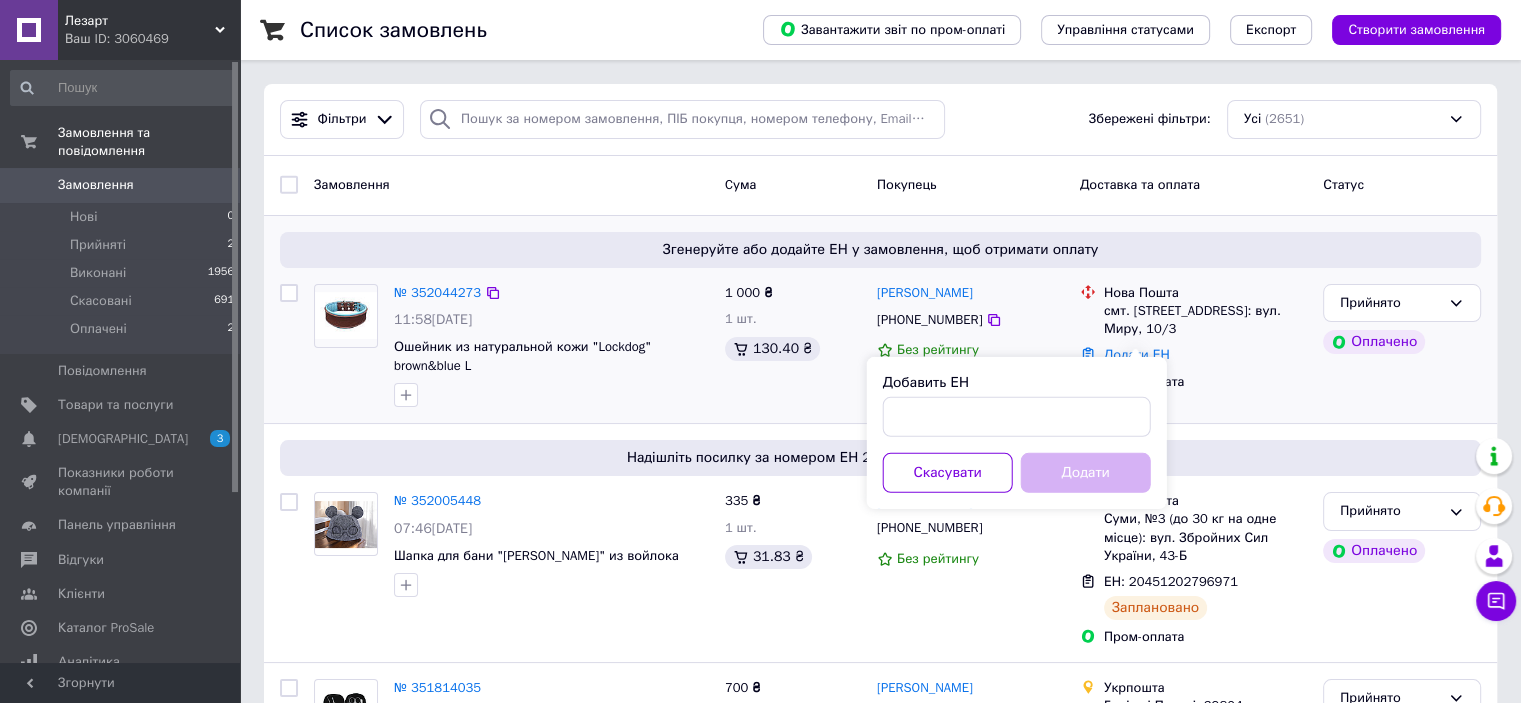click on "Пром-оплата" at bounding box center [1205, 382] 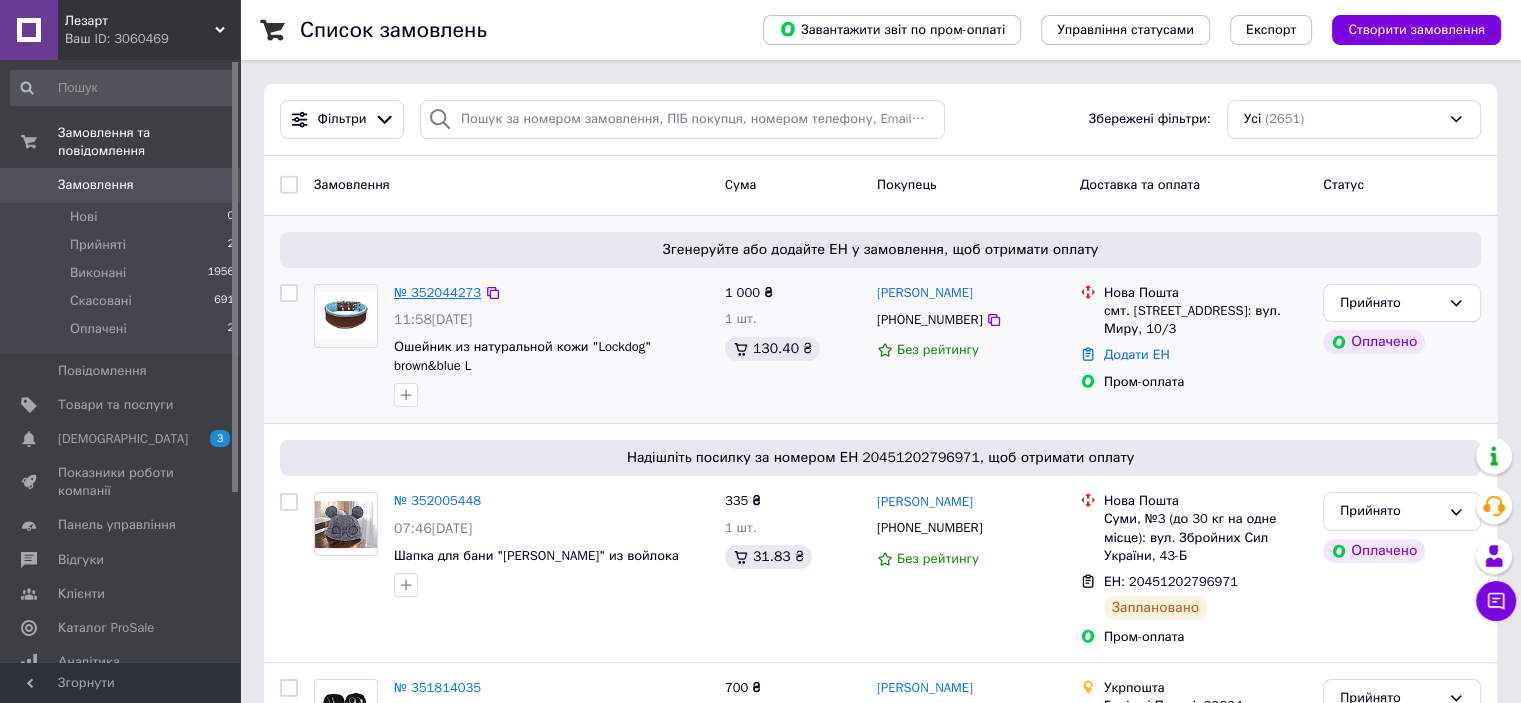 click on "№ 352044273" at bounding box center [437, 292] 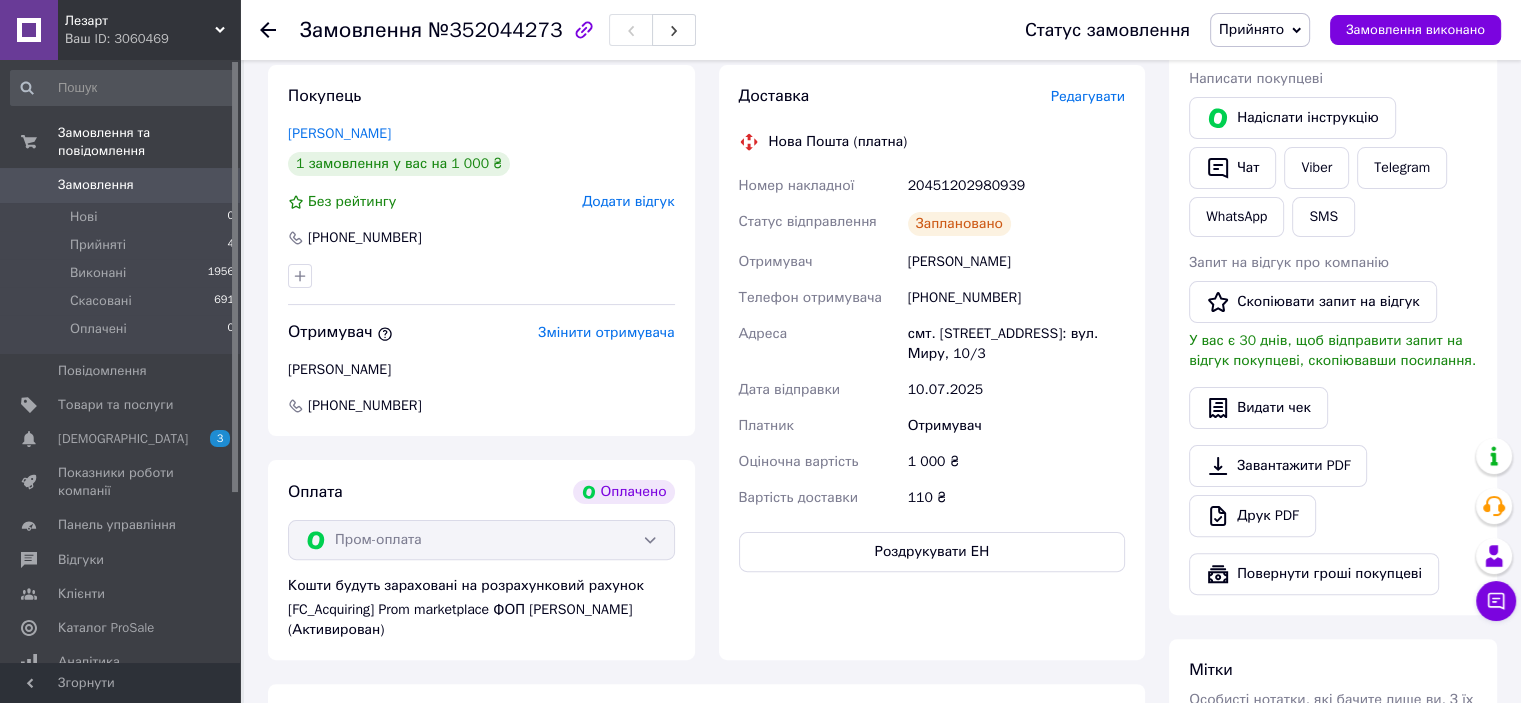 scroll, scrollTop: 401, scrollLeft: 0, axis: vertical 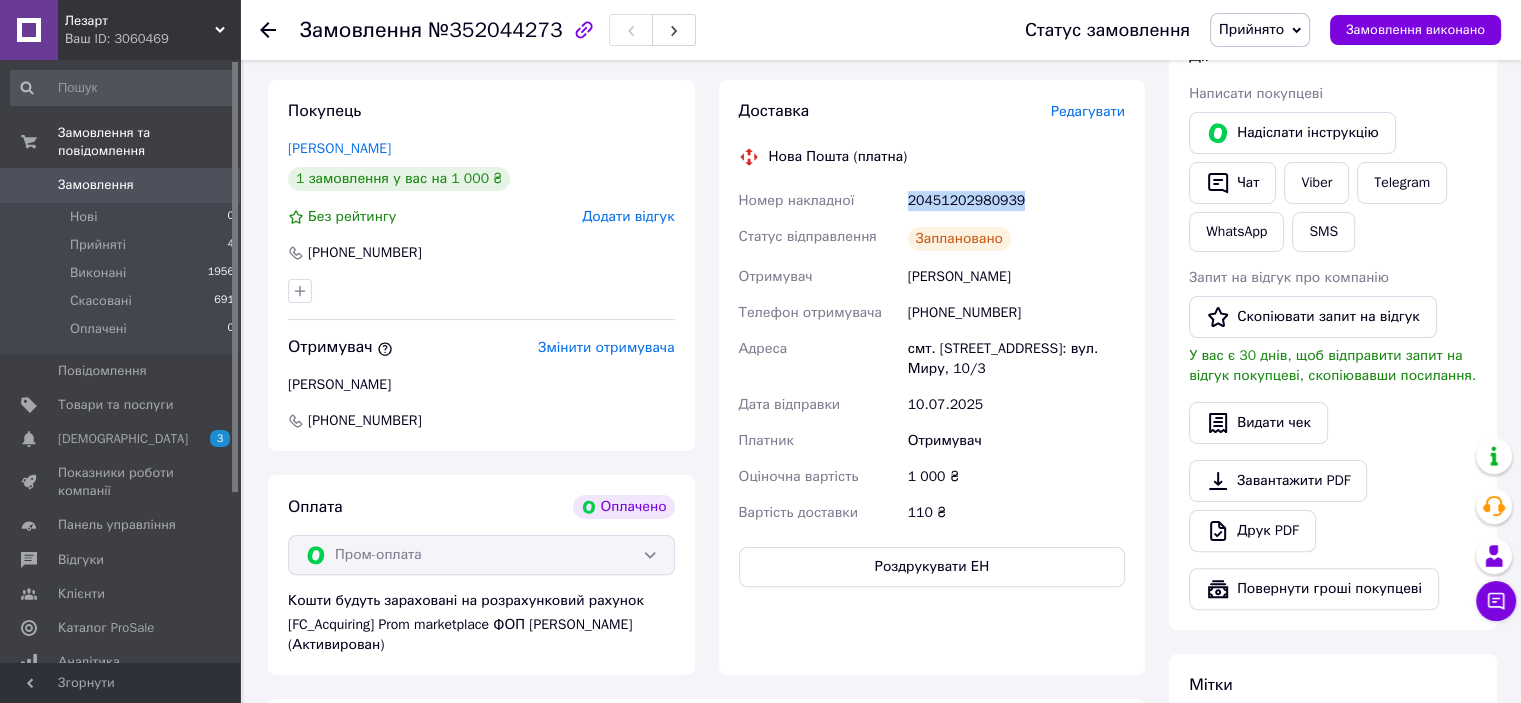 drag, startPoint x: 1028, startPoint y: 203, endPoint x: 895, endPoint y: 191, distance: 133.54025 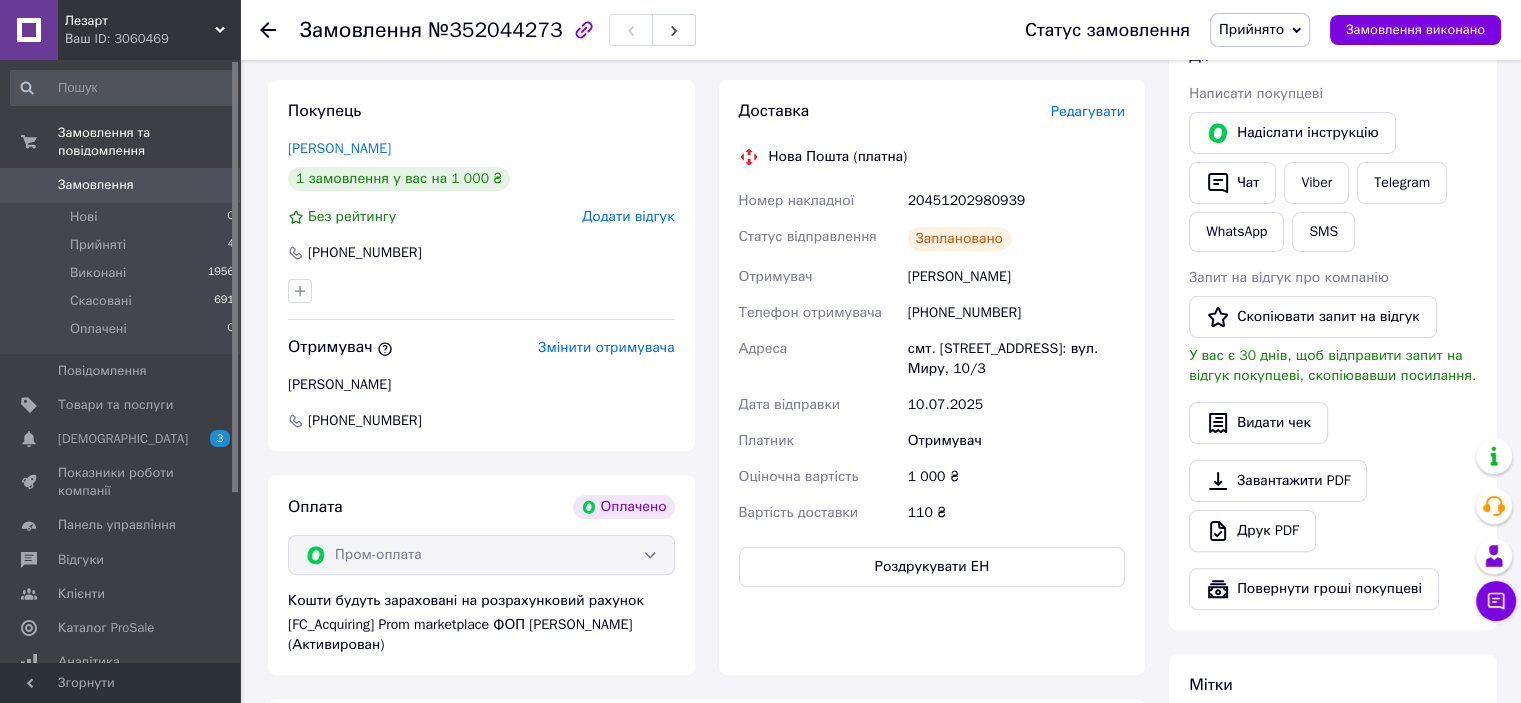 click on "Редагувати" at bounding box center [1088, 111] 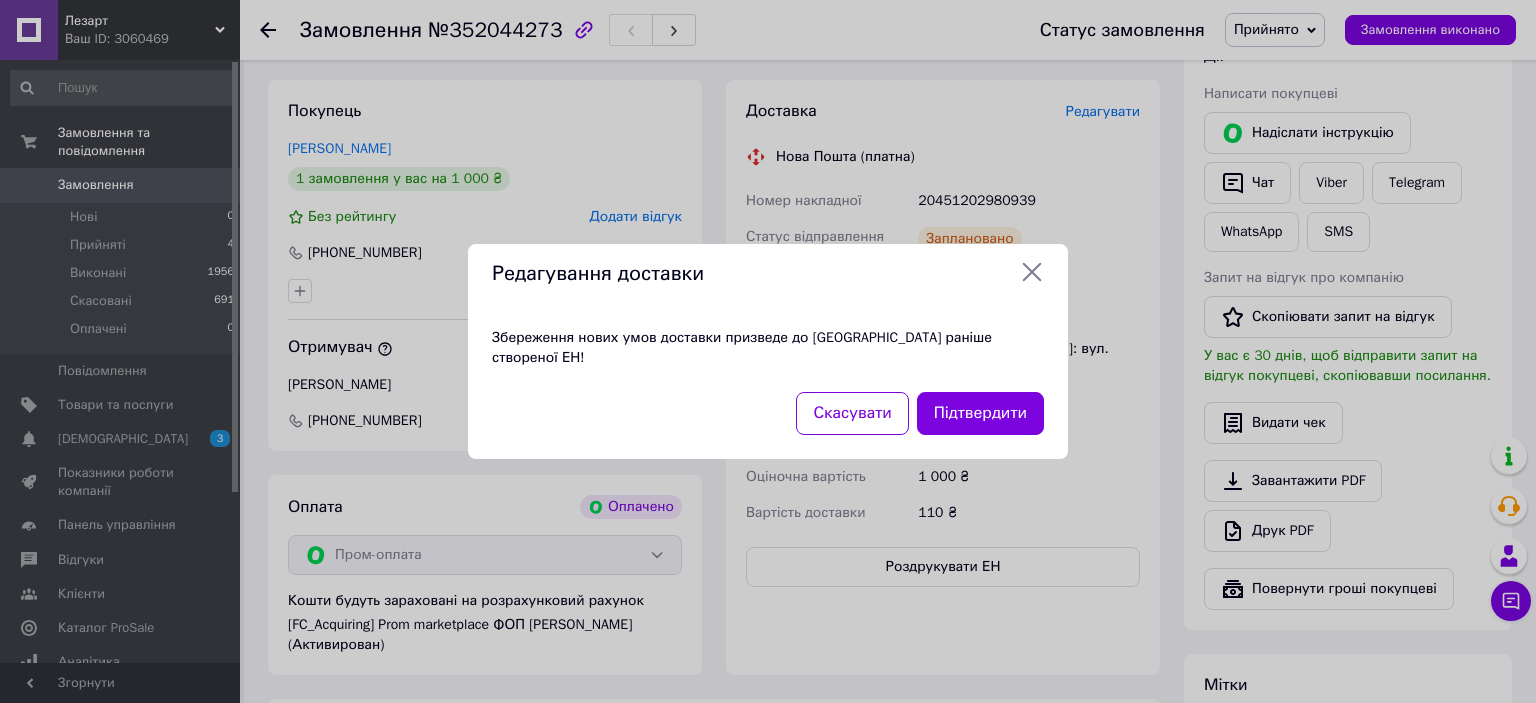 click on "Редагування доставки Збереження нових умов доставки призведе до анулювання раніше створеної ЕН! Скасувати Підтвердити" at bounding box center (768, 351) 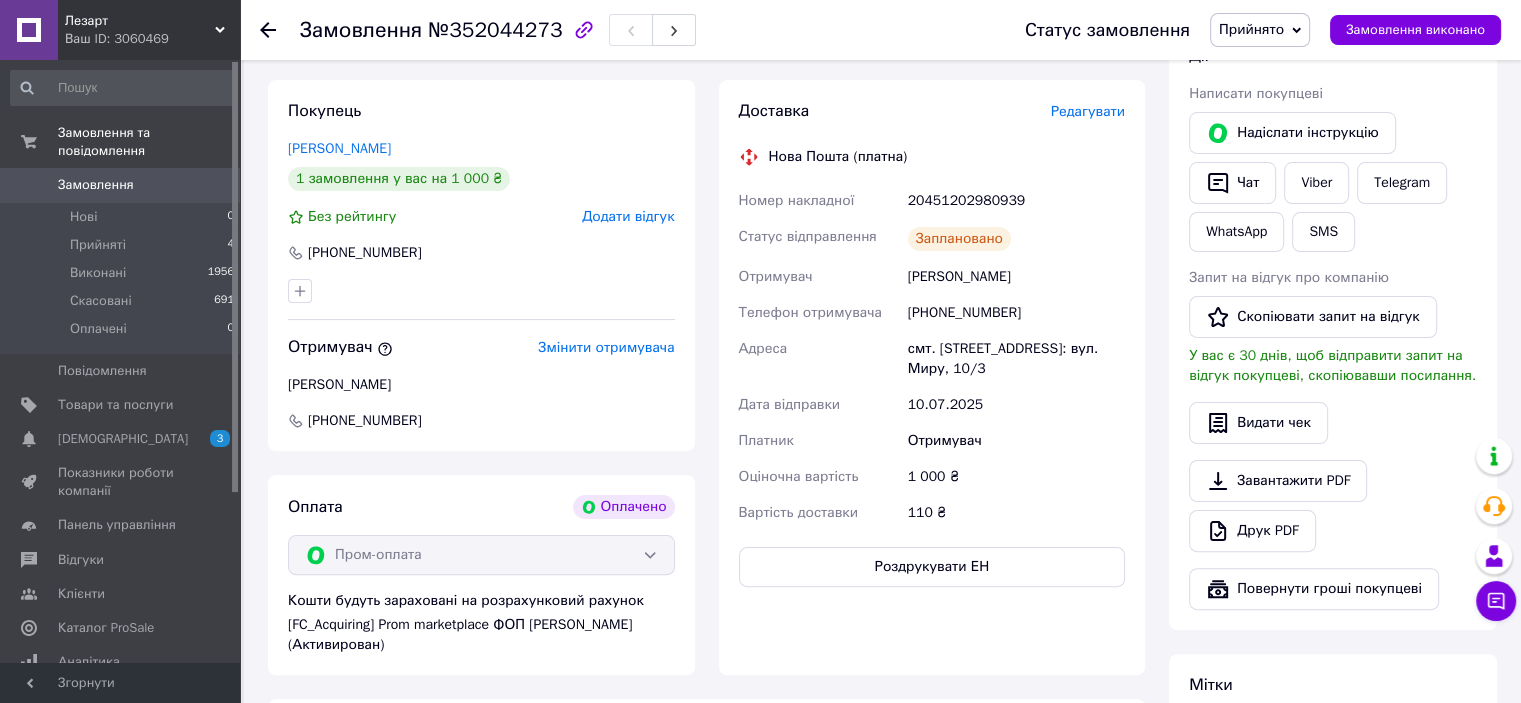 click on "Редагувати" at bounding box center [1088, 111] 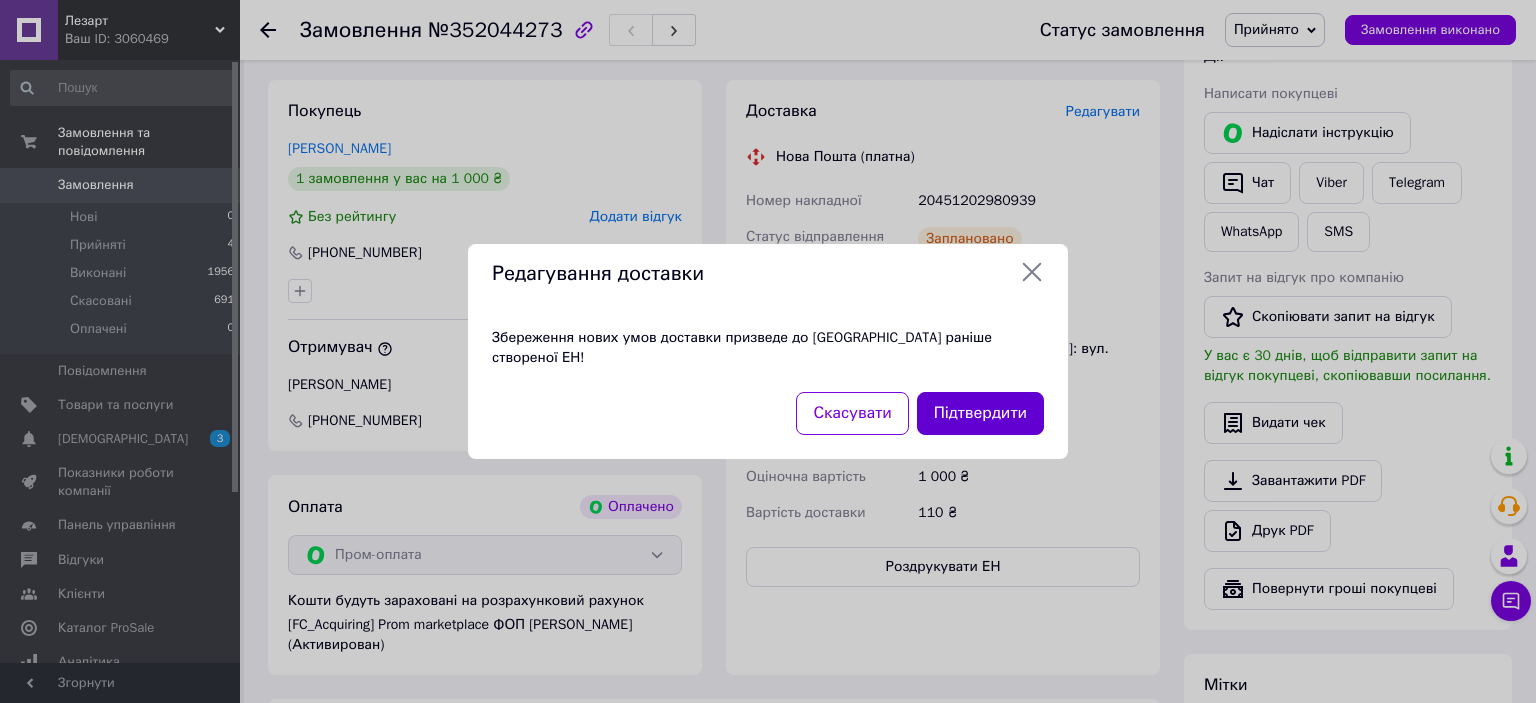 click on "Підтвердити" at bounding box center [980, 413] 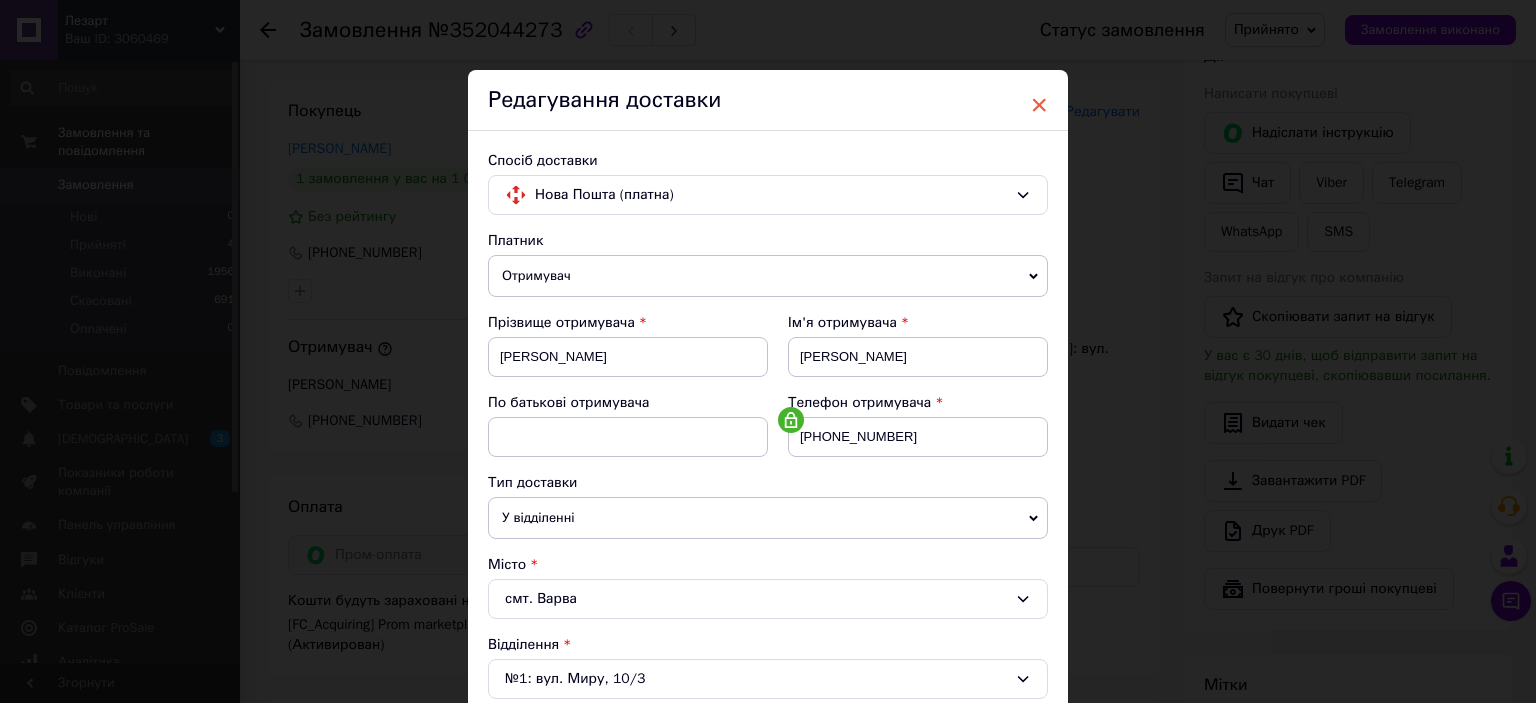click on "×" at bounding box center (1039, 105) 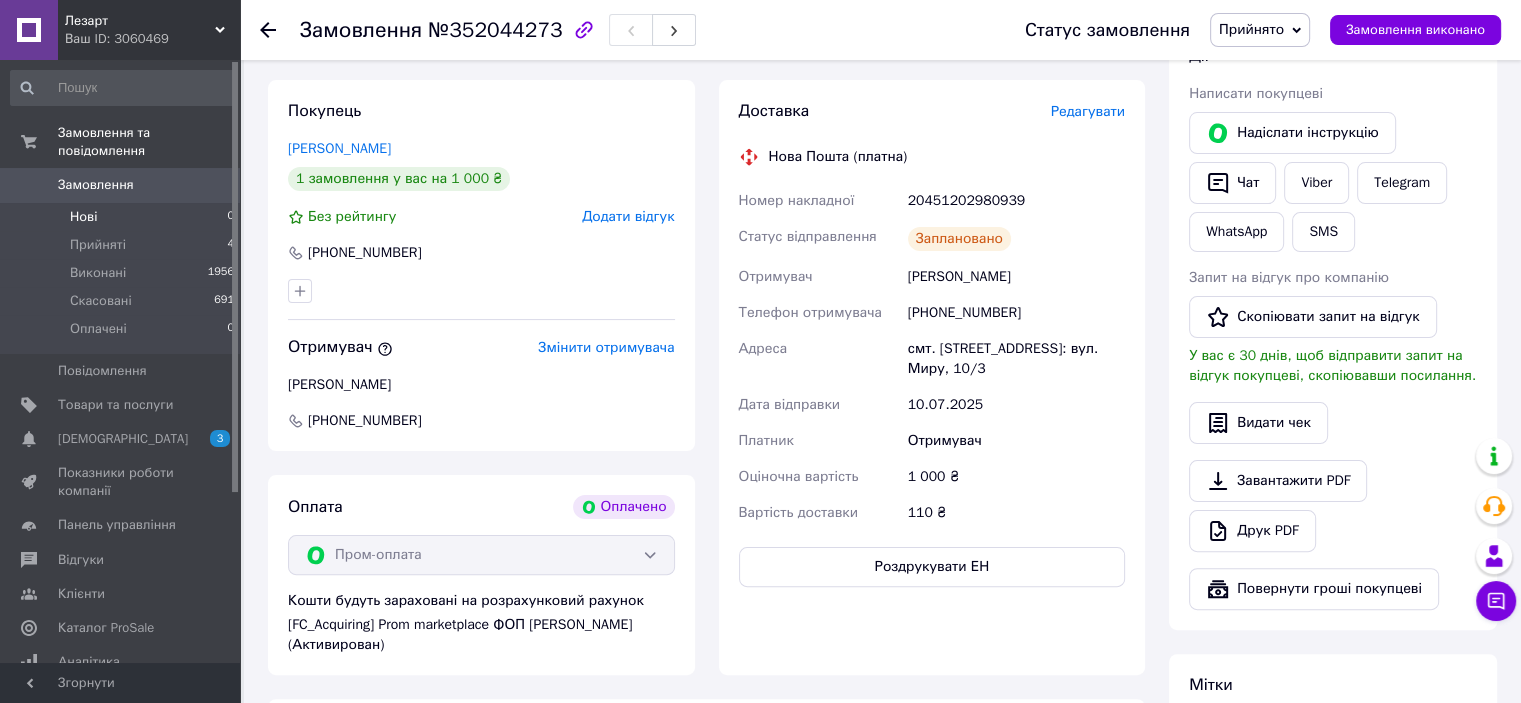 click on "Нові 0" at bounding box center (123, 217) 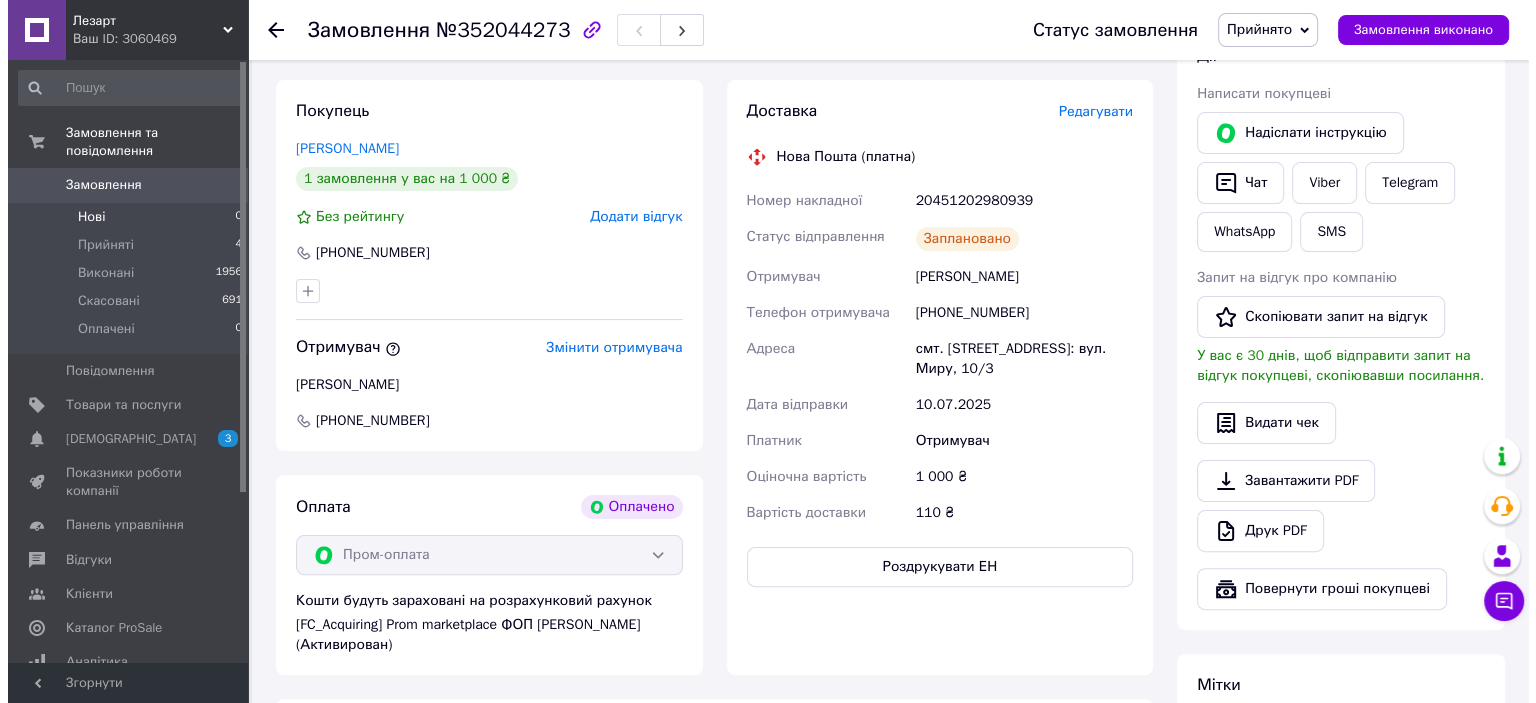scroll, scrollTop: 0, scrollLeft: 0, axis: both 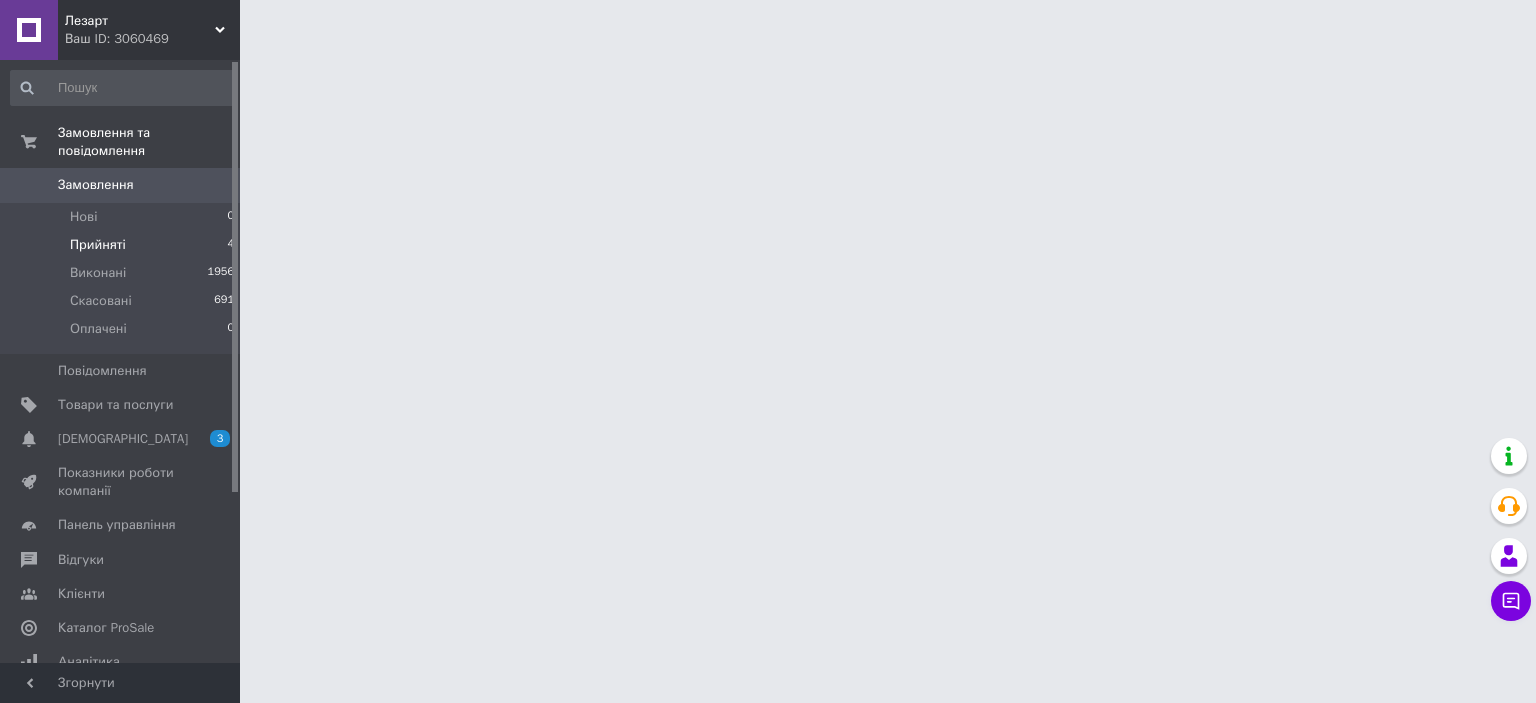 click on "Прийняті 4" at bounding box center [123, 245] 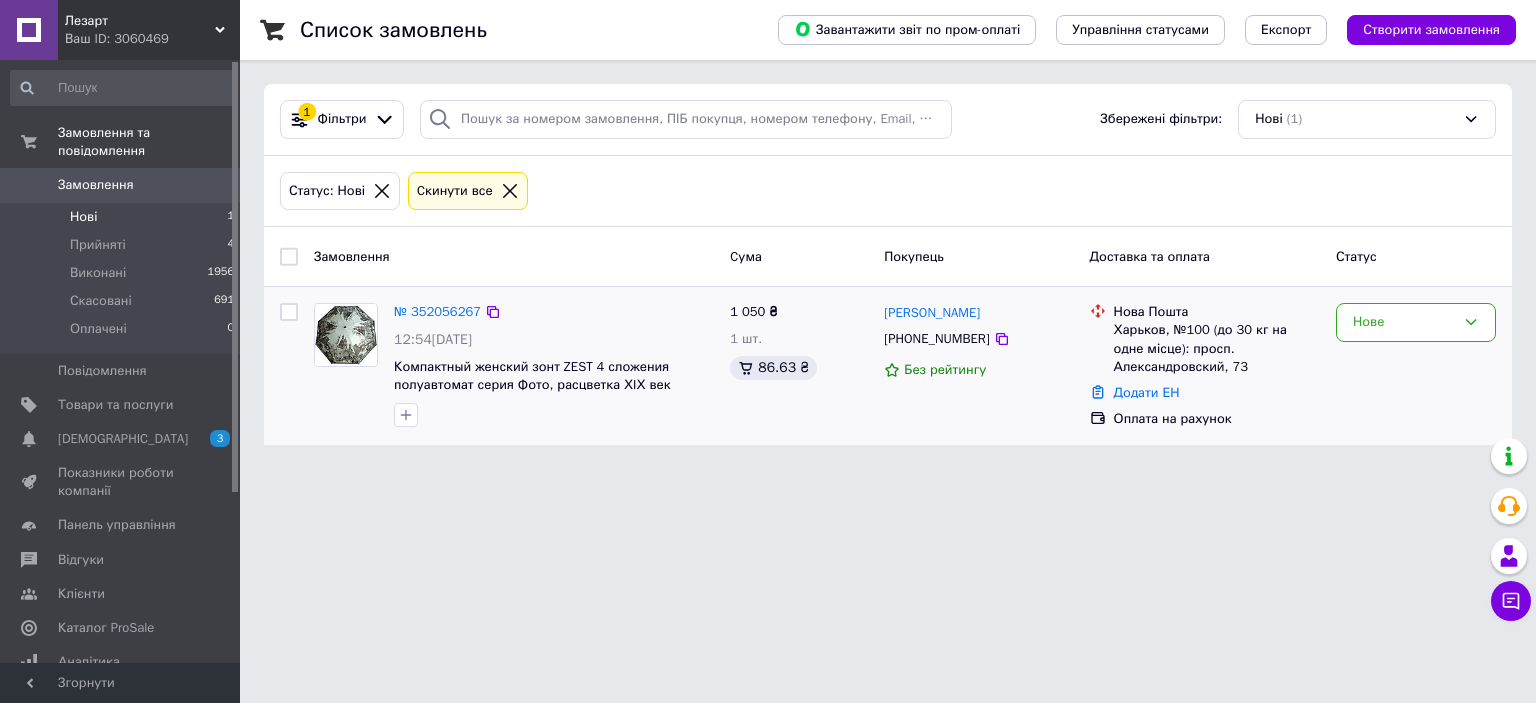 click at bounding box center [346, 335] 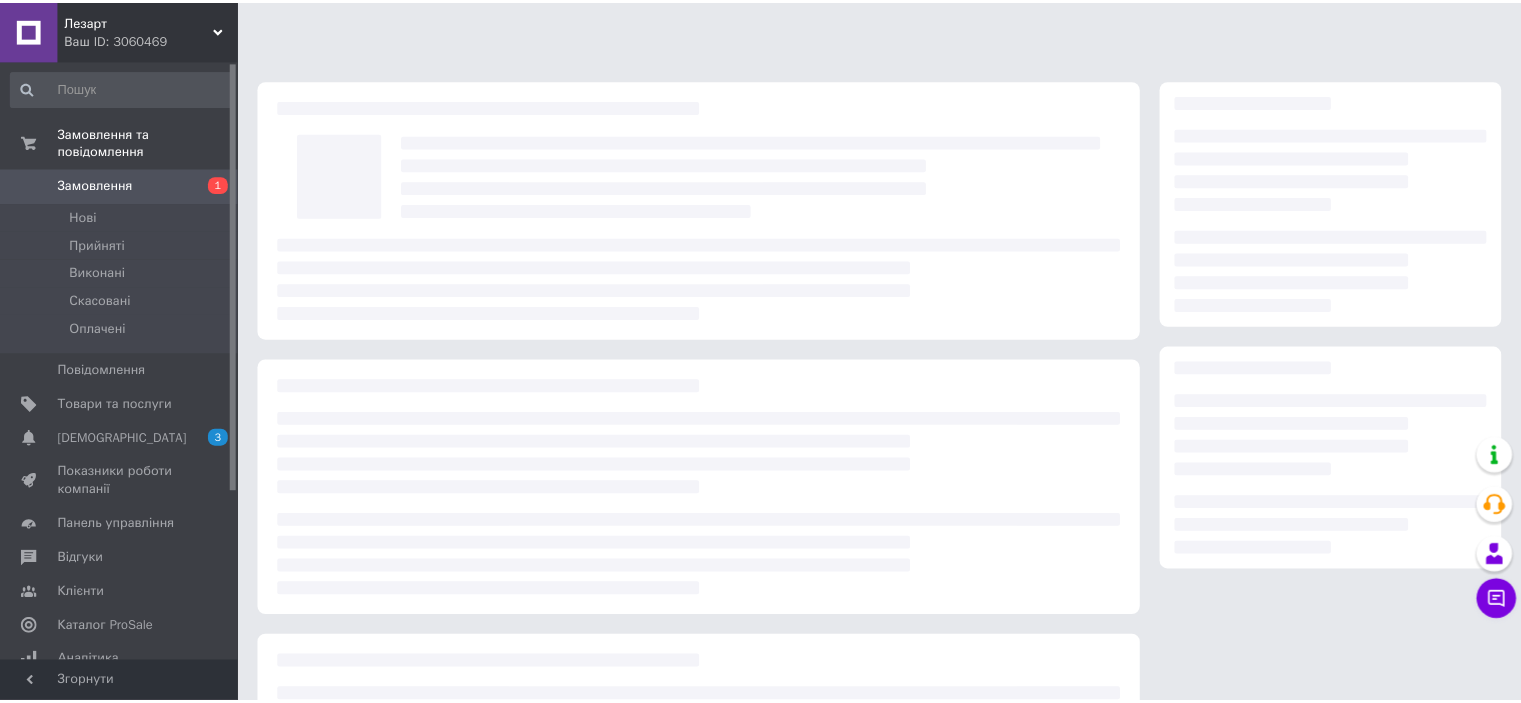 scroll, scrollTop: 0, scrollLeft: 0, axis: both 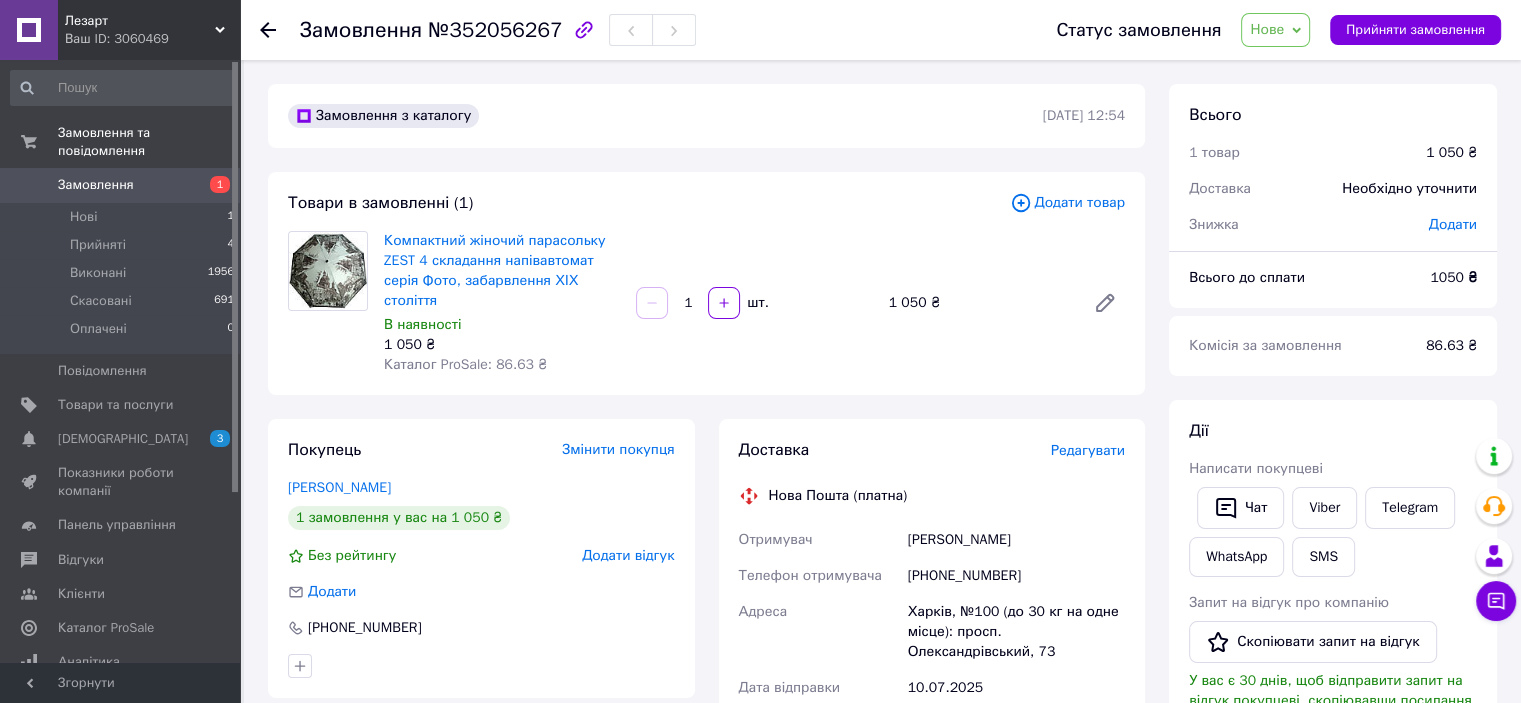 click on "Замовлення" at bounding box center [121, 185] 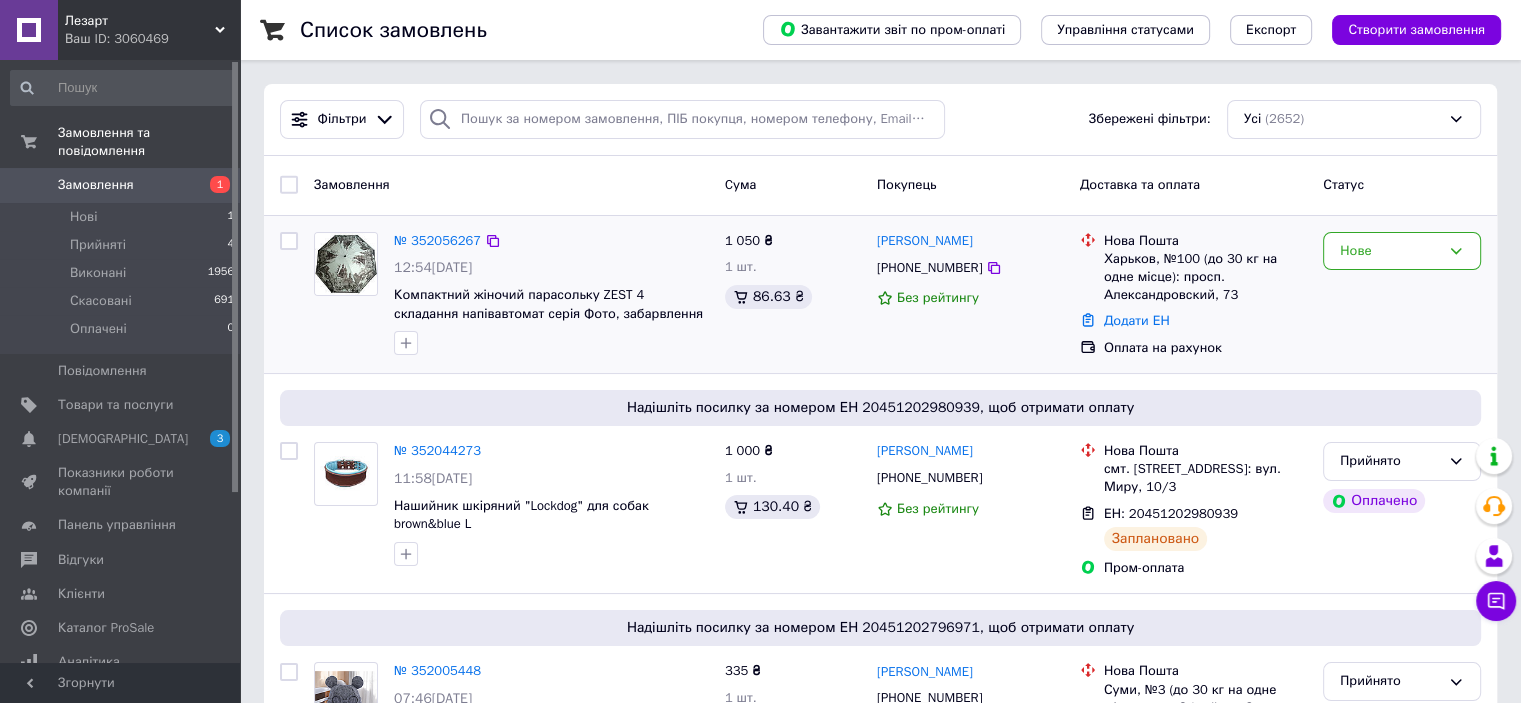 click at bounding box center (346, 264) 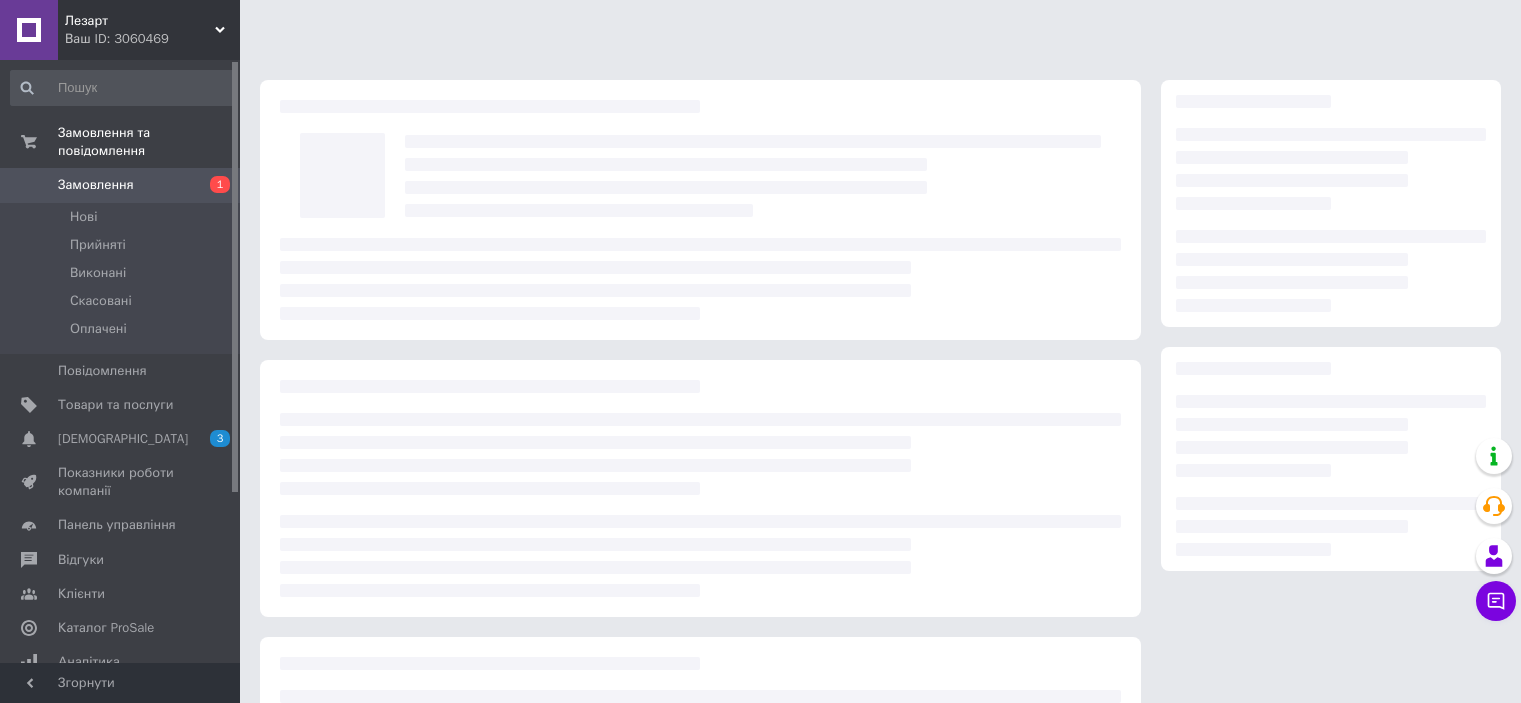 scroll, scrollTop: 0, scrollLeft: 0, axis: both 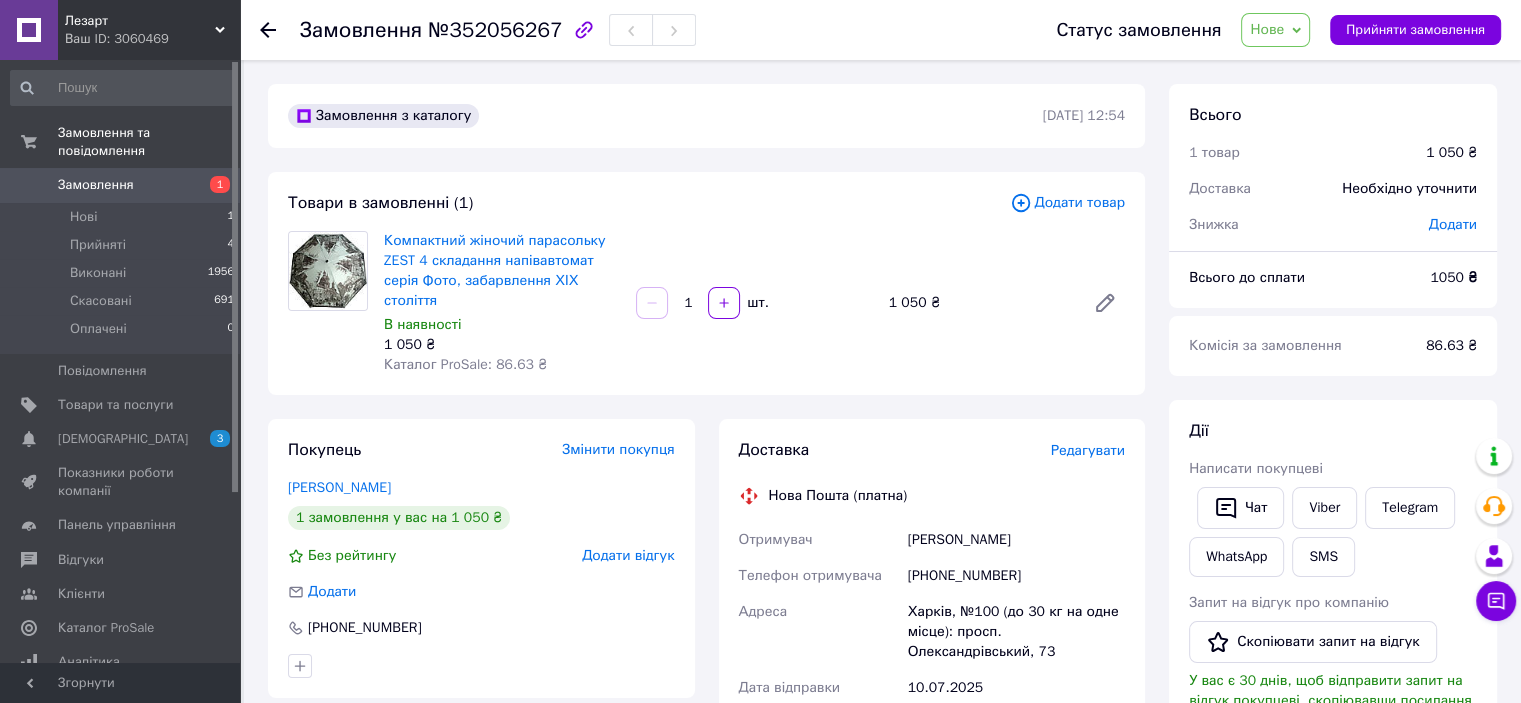 click at bounding box center (328, 271) 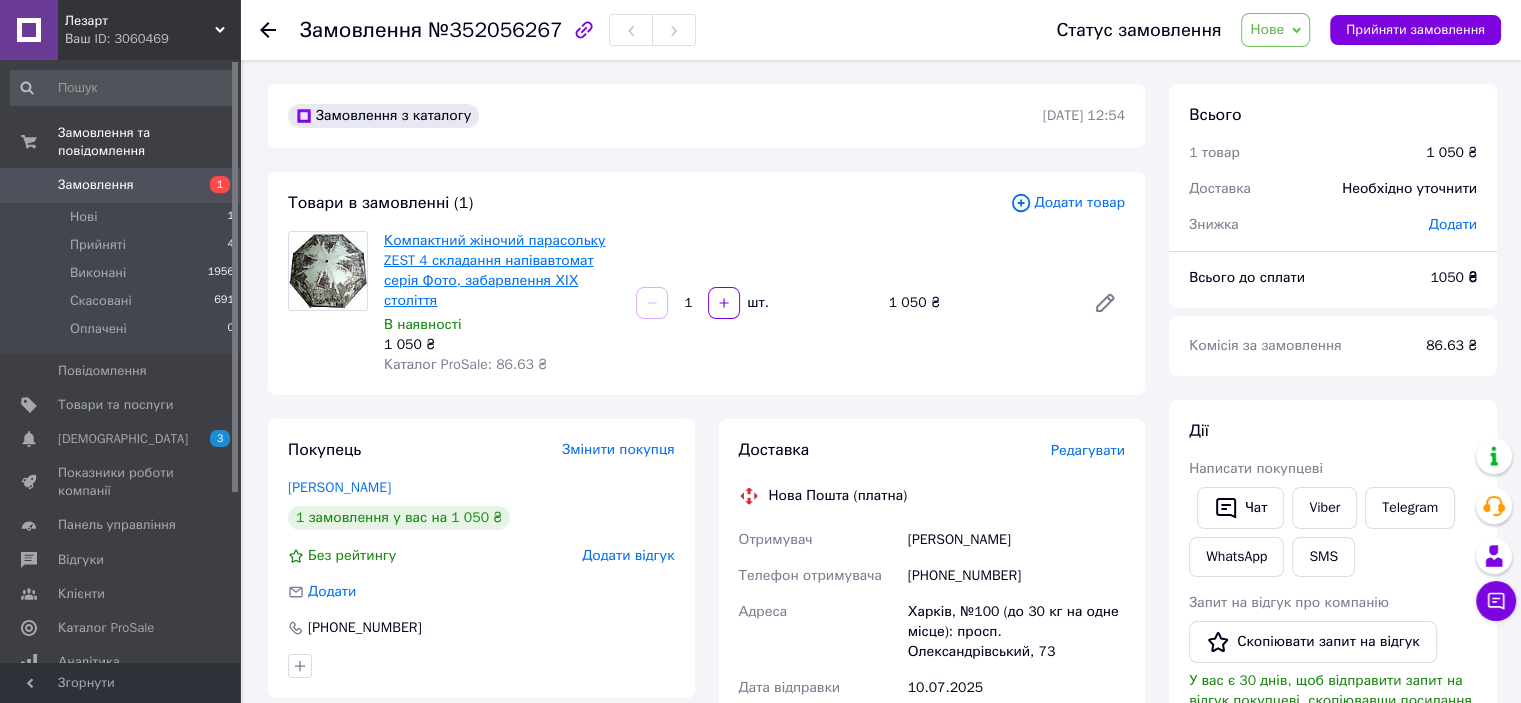 click on "Компактний жіночий парасольку ZEST 4 складання напівавтомат серія Фото, забарвлення ХІХ століття" at bounding box center (495, 270) 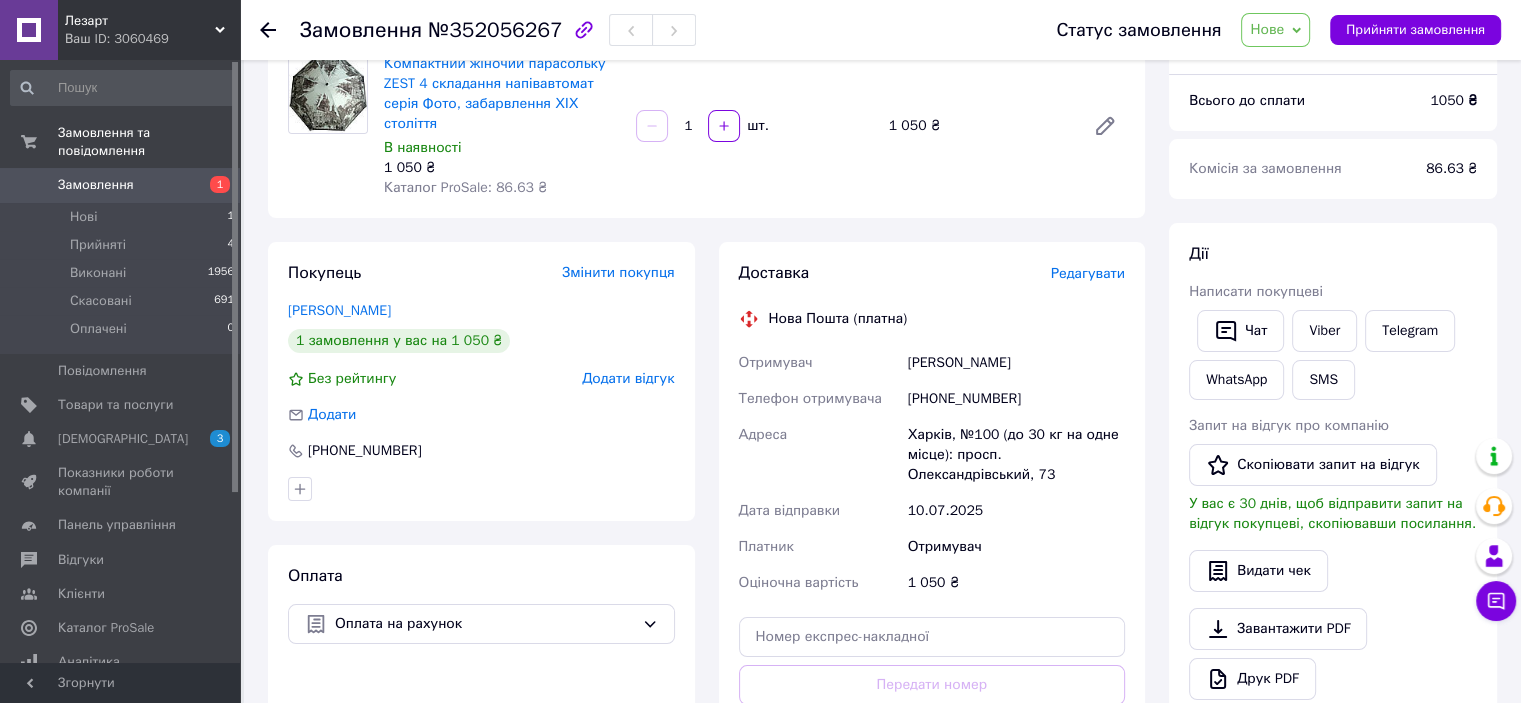 scroll, scrollTop: 179, scrollLeft: 0, axis: vertical 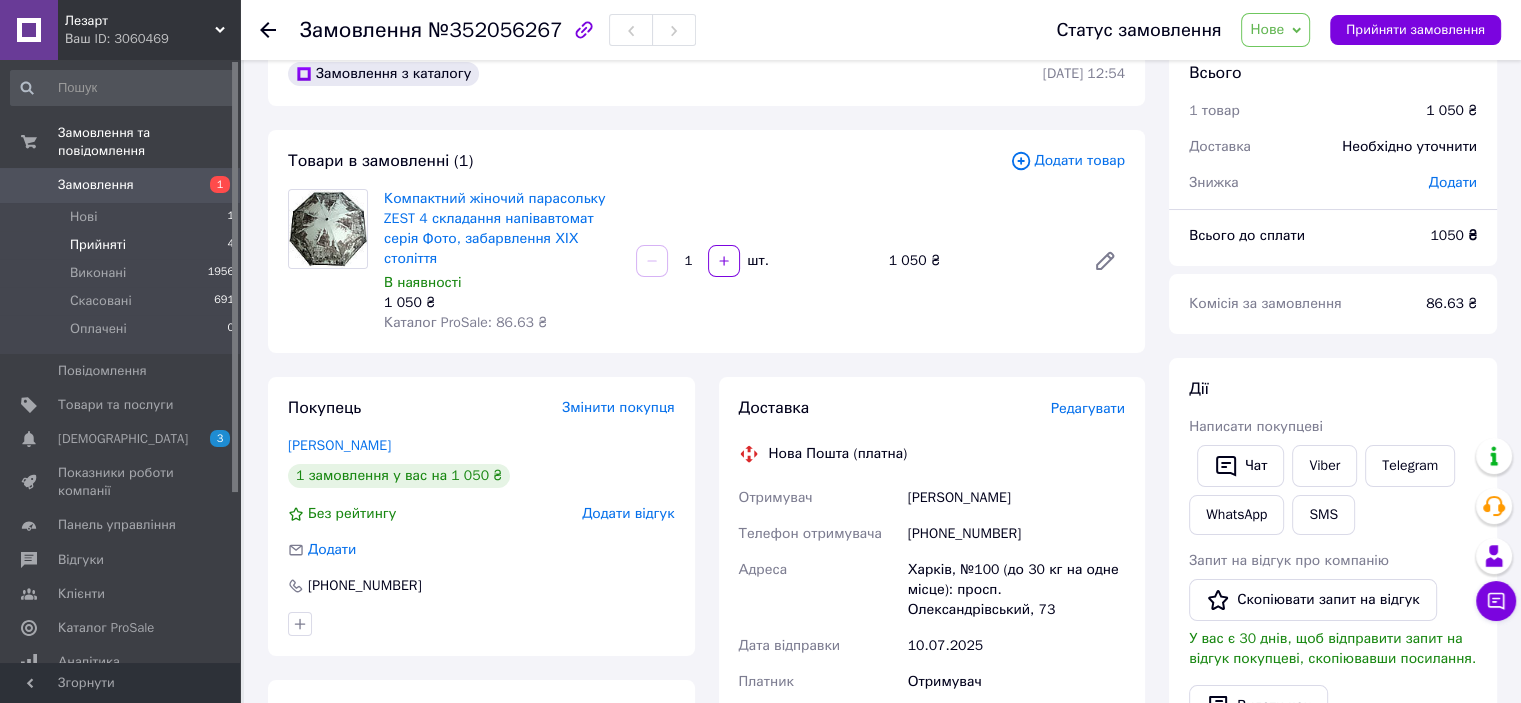 click on "Прийняті 4" at bounding box center [123, 245] 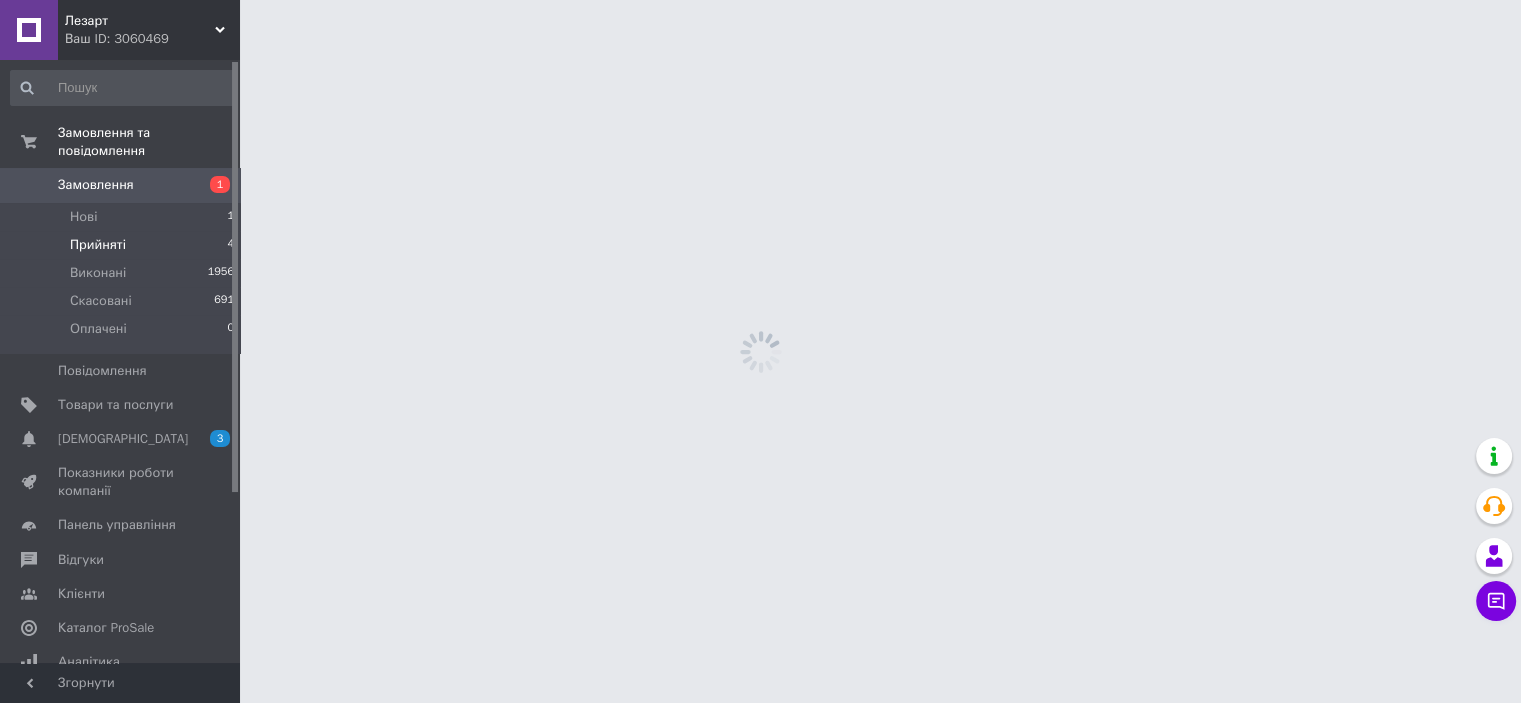 scroll, scrollTop: 0, scrollLeft: 0, axis: both 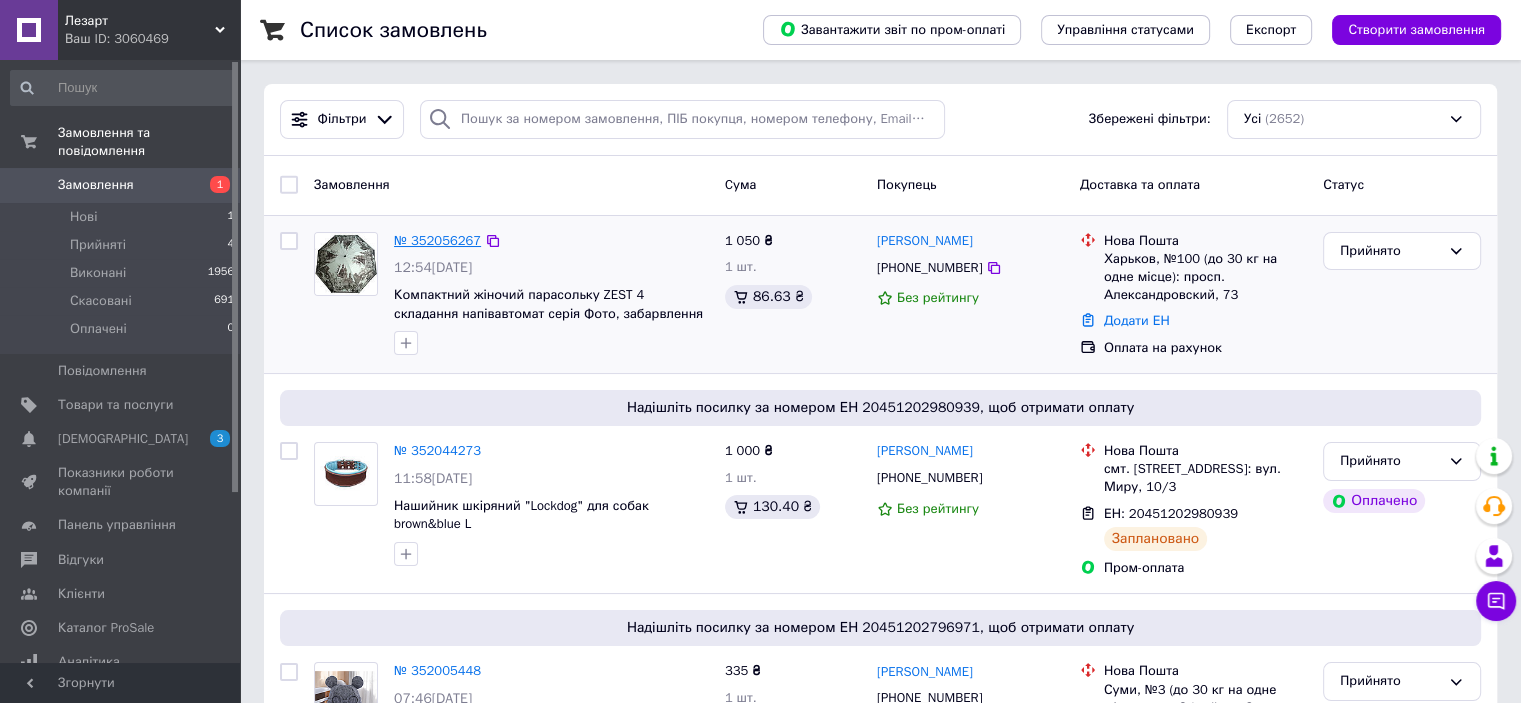 click on "№ 352056267" at bounding box center (437, 240) 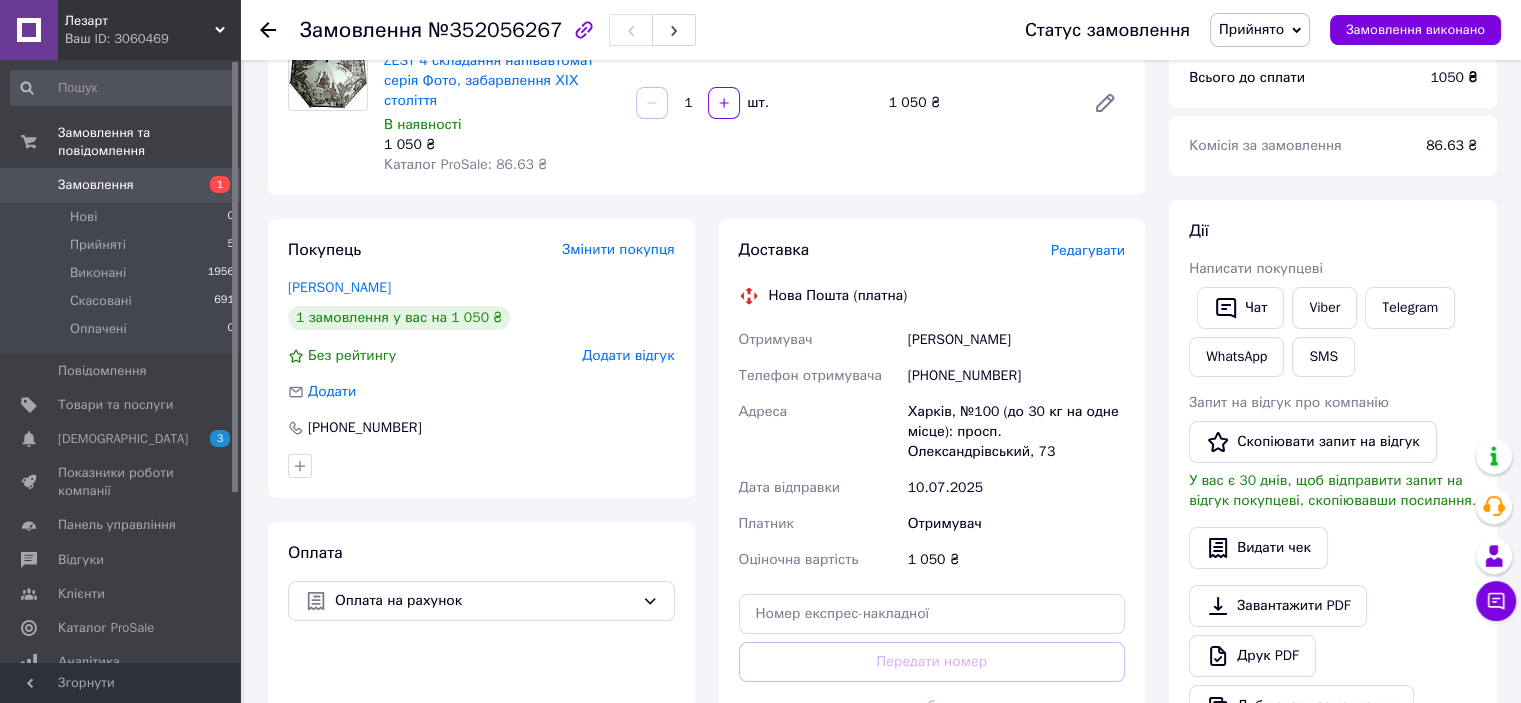 scroll, scrollTop: 0, scrollLeft: 0, axis: both 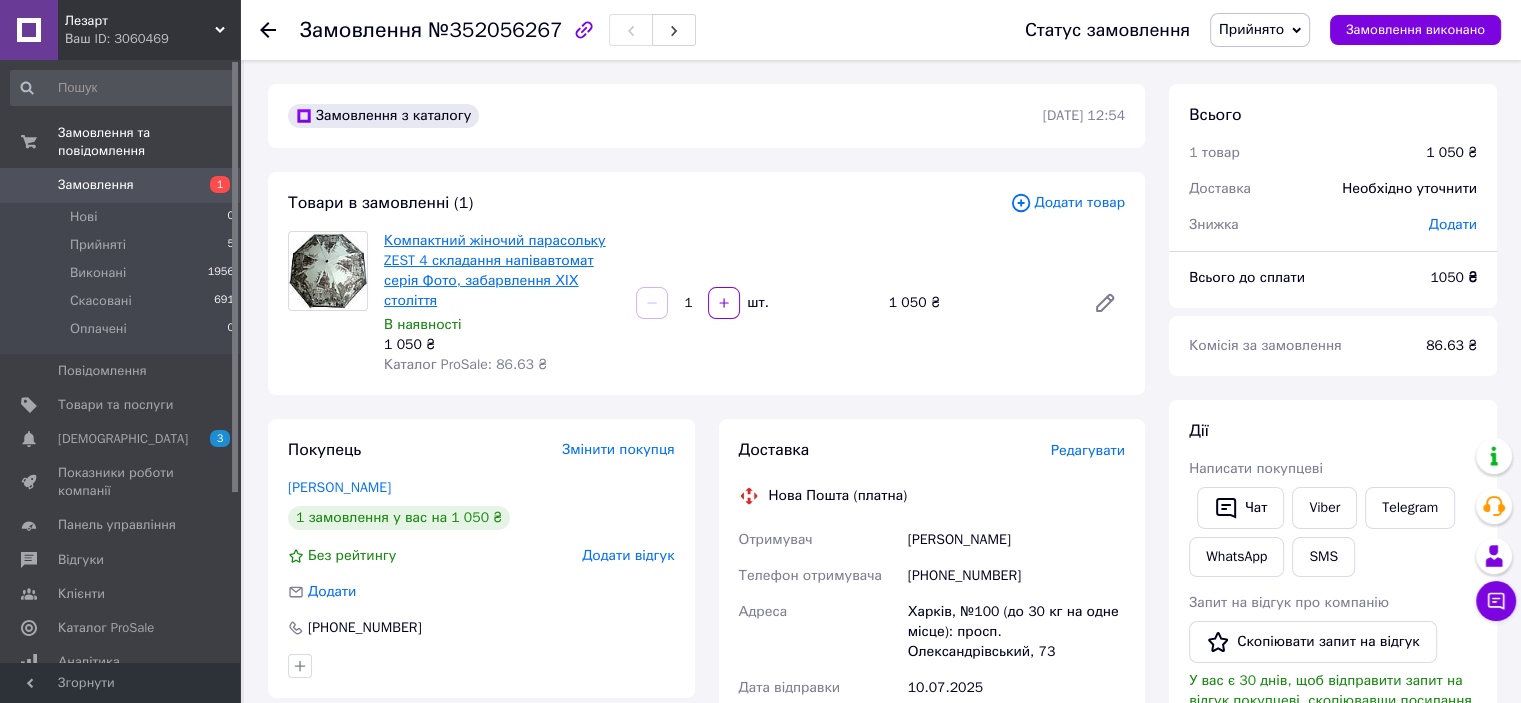 click on "Компактний жіночий парасольку ZEST 4 складання напівавтомат серія Фото, забарвлення ХІХ століття" at bounding box center [495, 270] 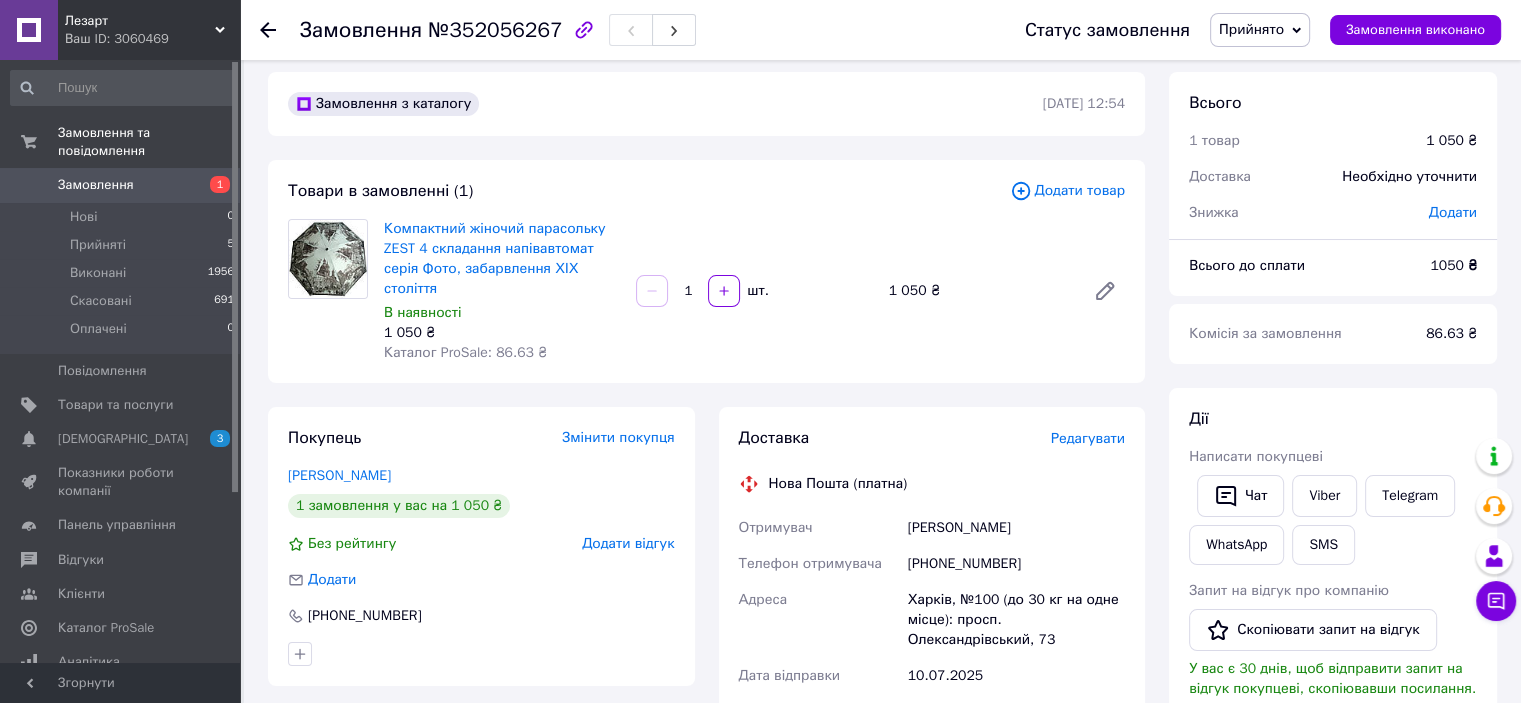 scroll, scrollTop: 0, scrollLeft: 0, axis: both 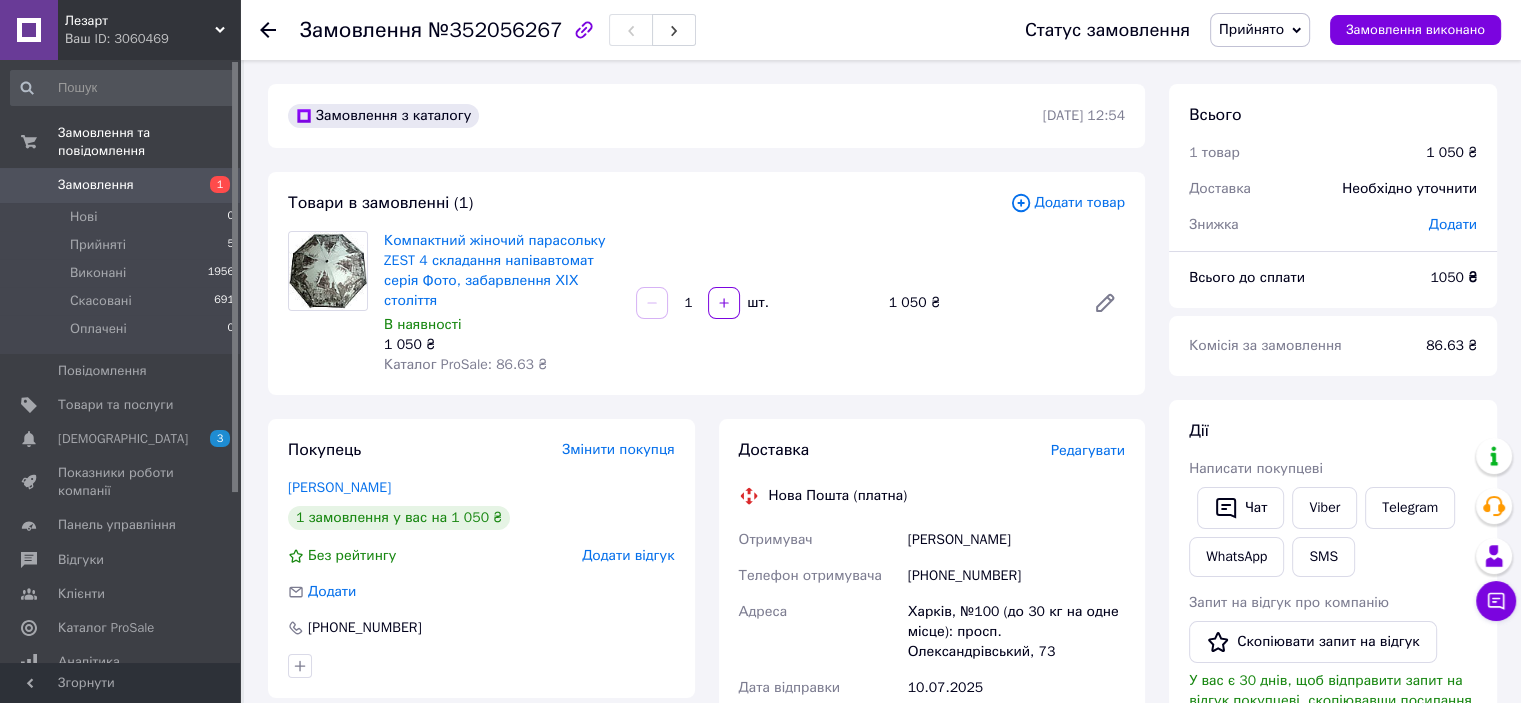 click on "Замовлення" at bounding box center (121, 185) 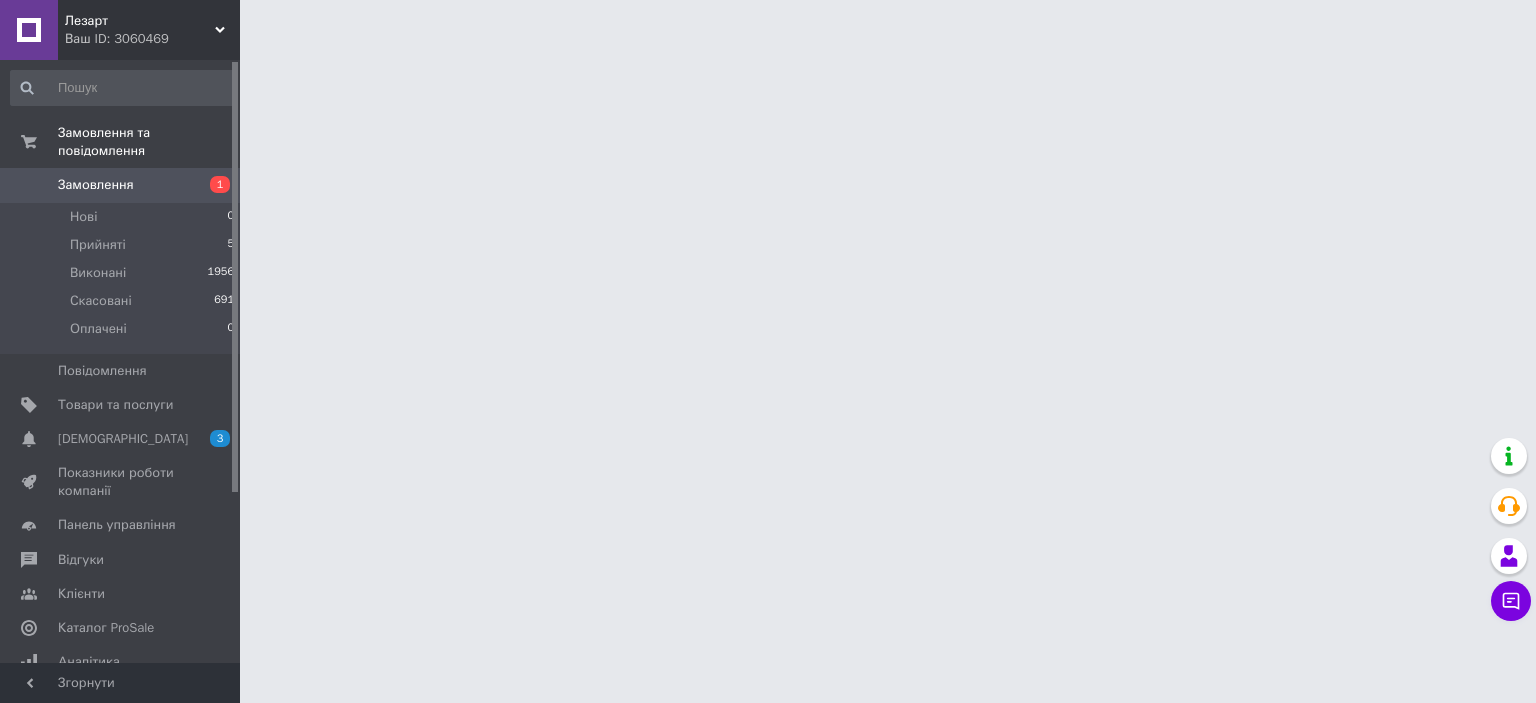 click on "1" at bounding box center (220, 184) 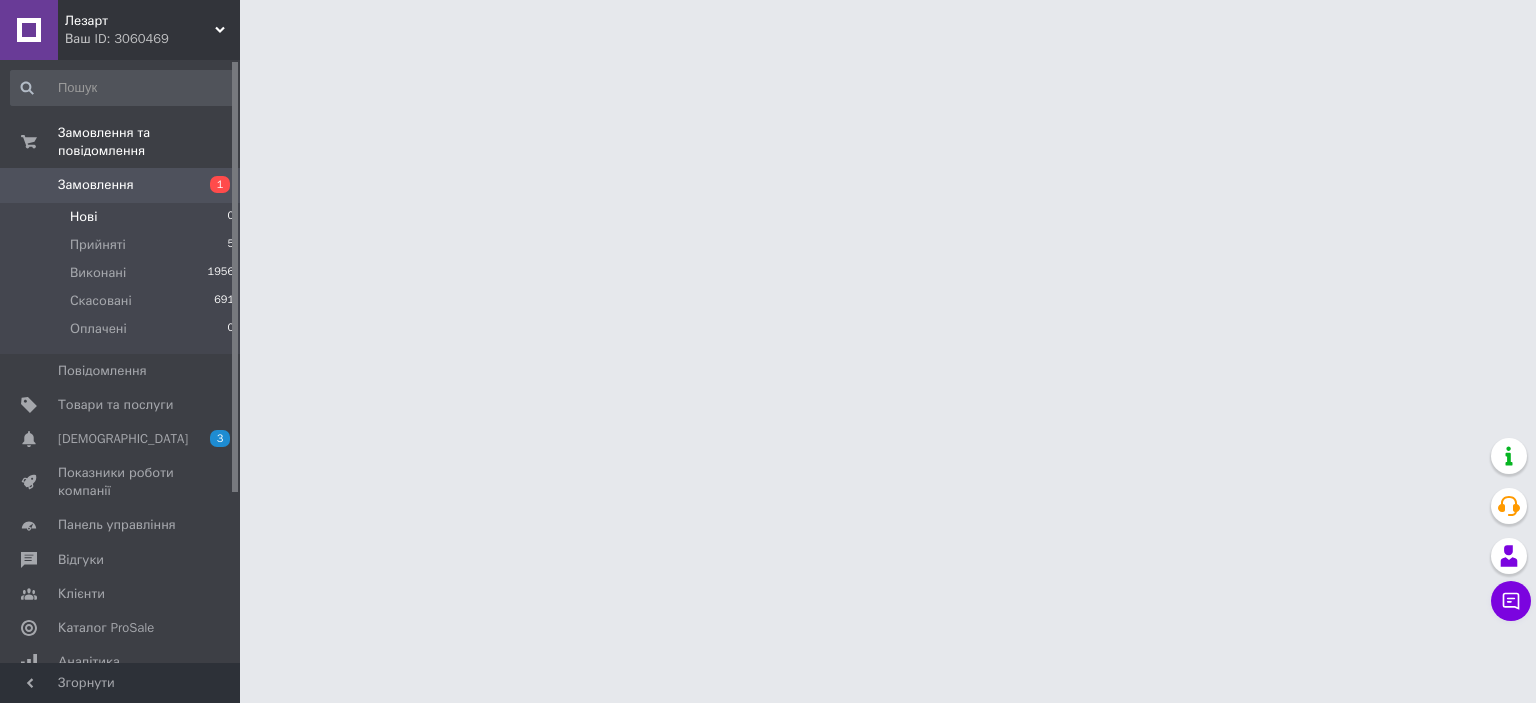 click on "Нові 0" at bounding box center [123, 217] 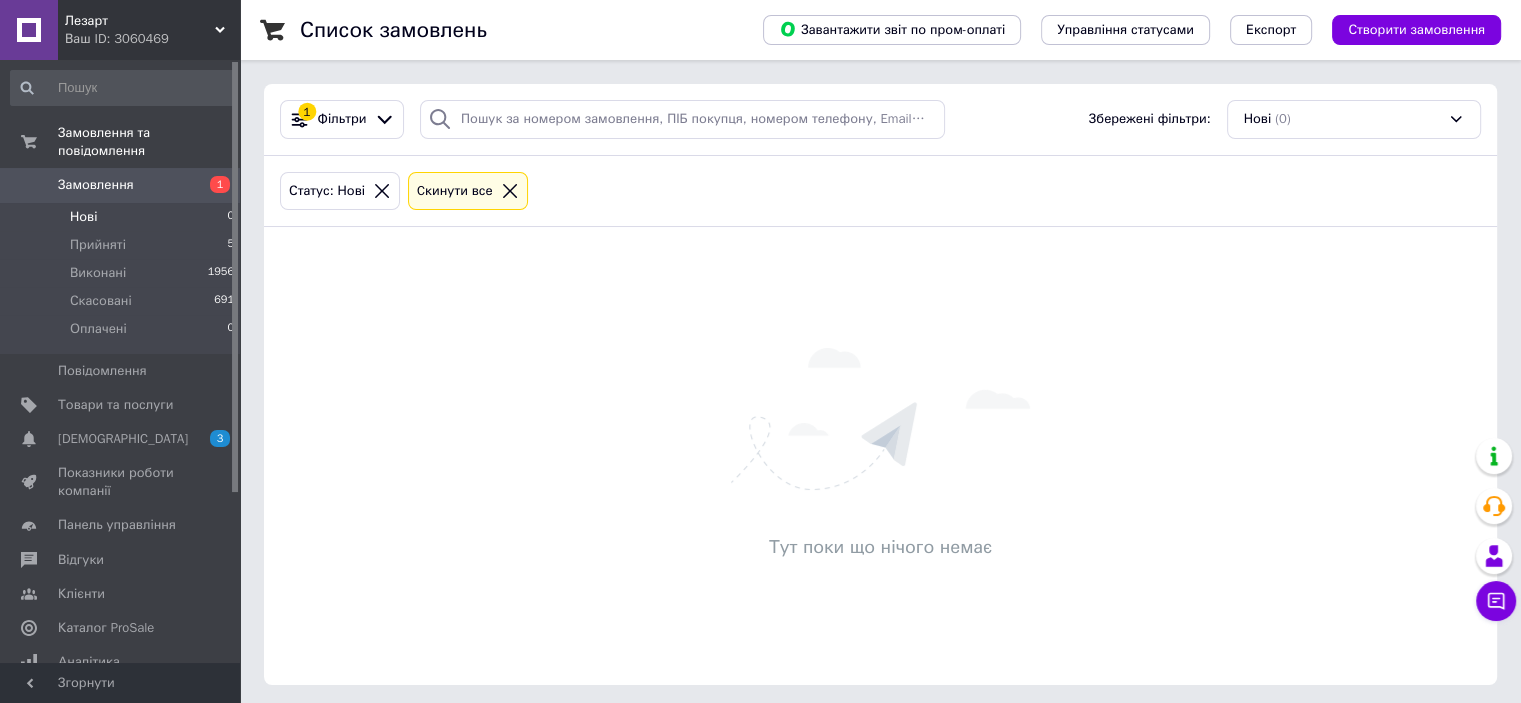 click on "Нові 0" at bounding box center [123, 217] 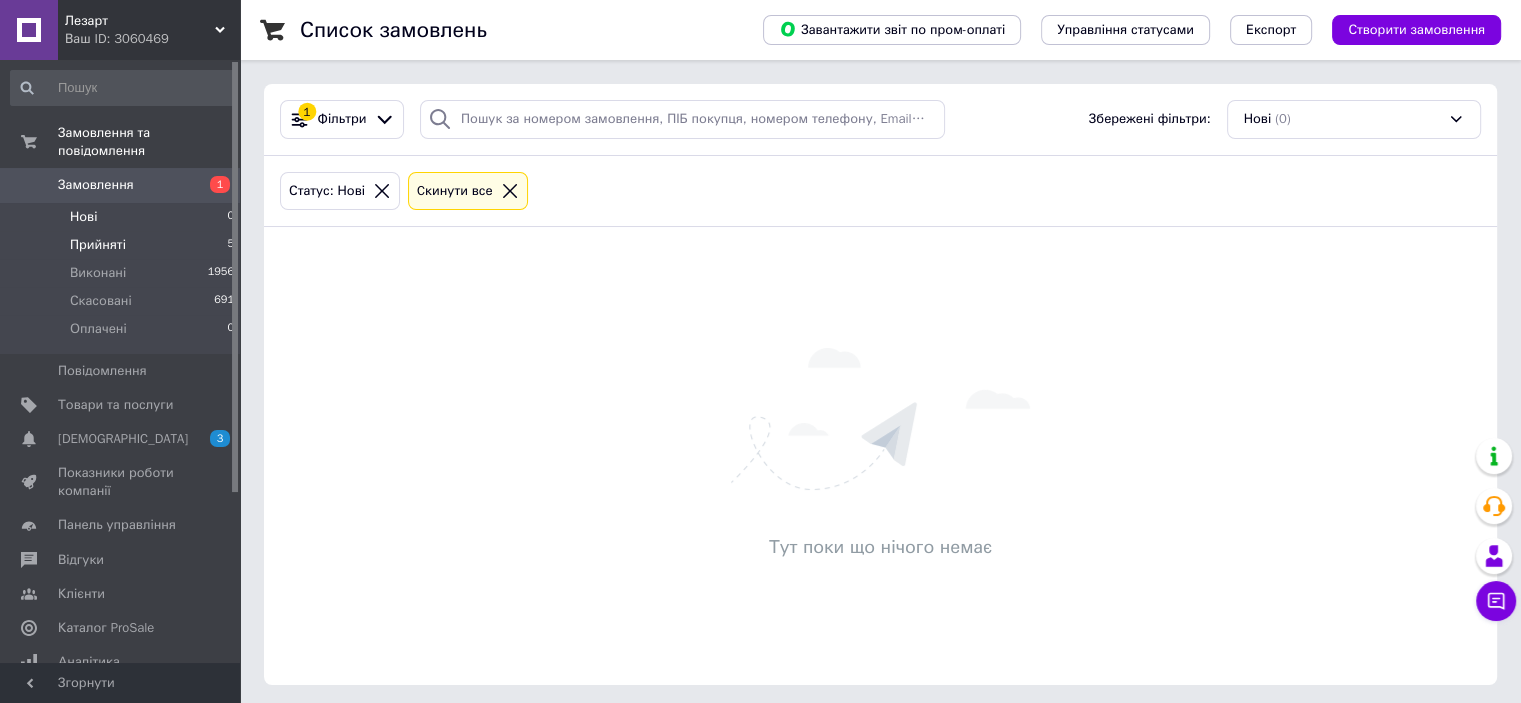 click on "Прийняті 5" at bounding box center (123, 245) 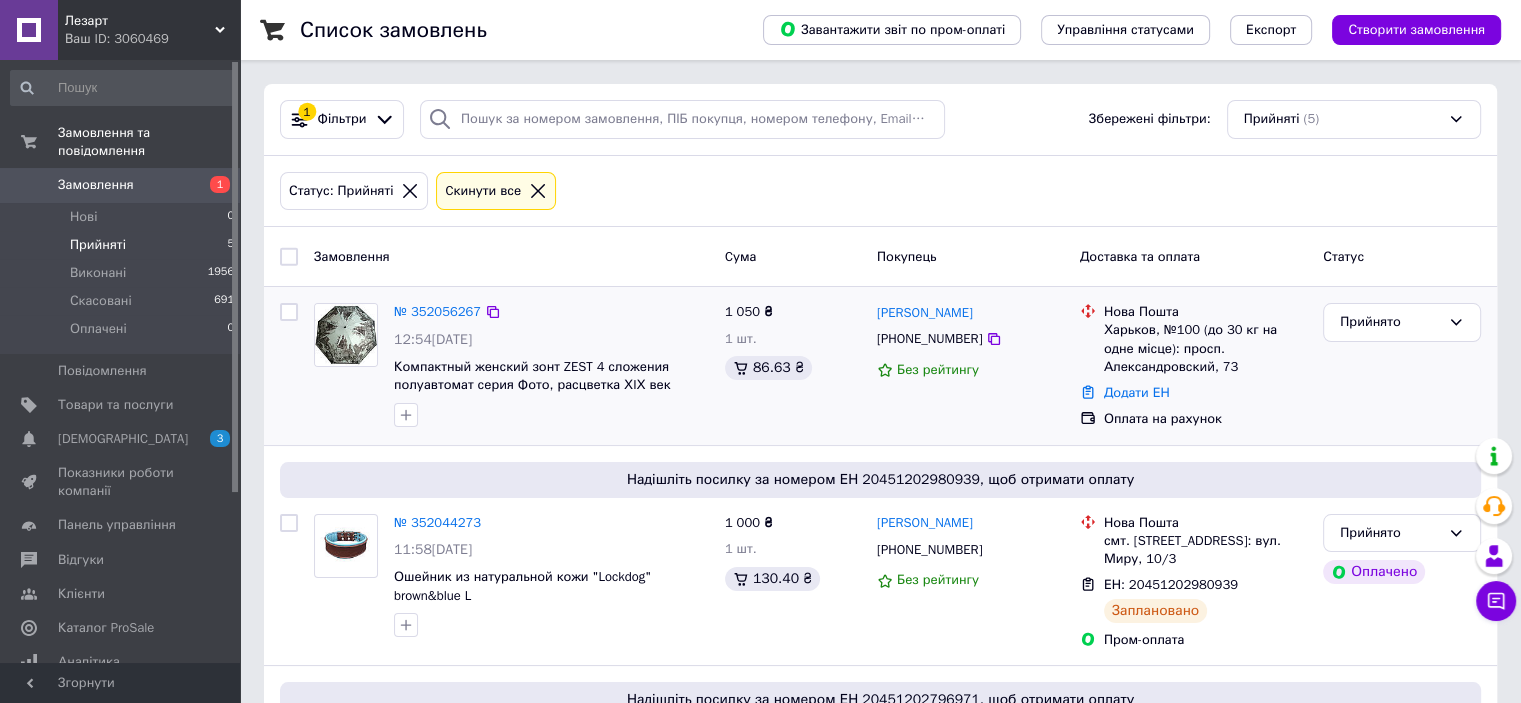 click 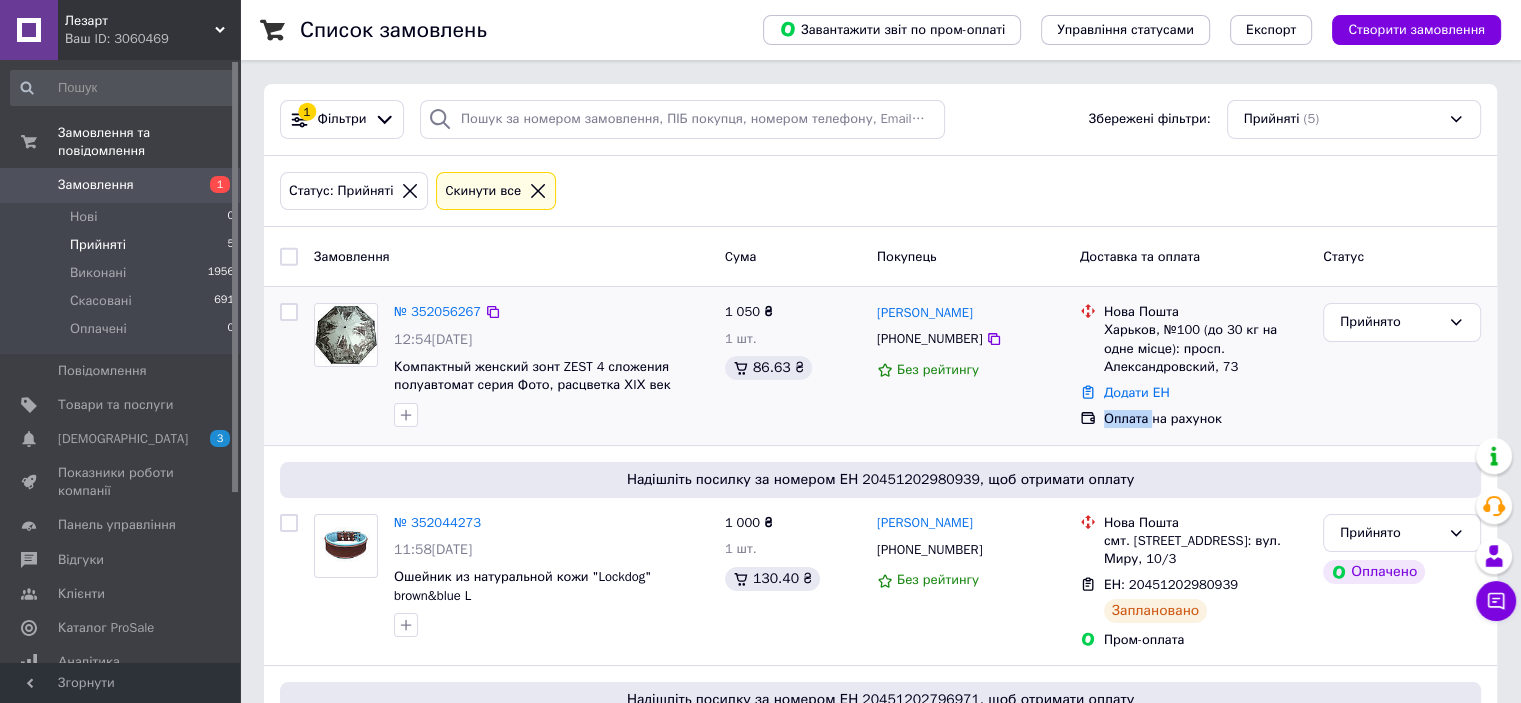 click 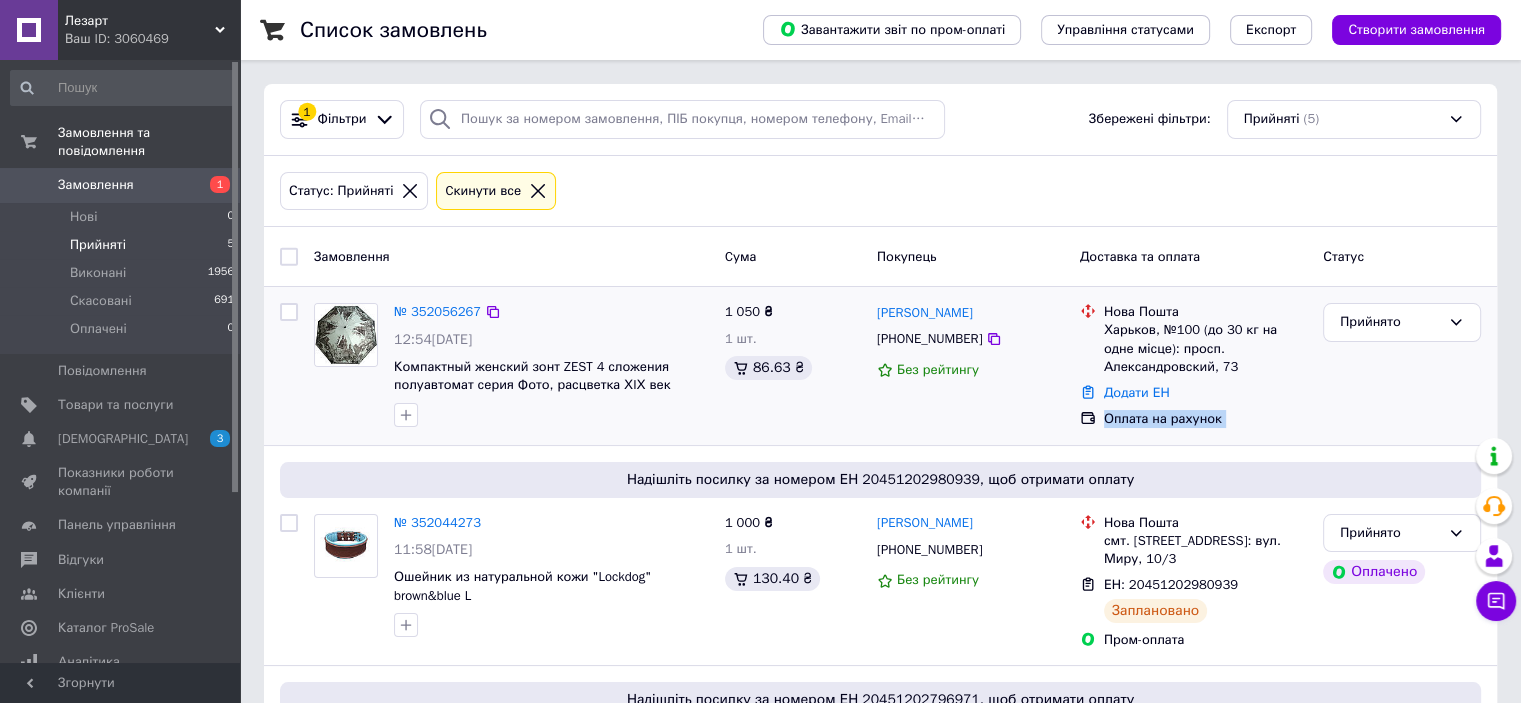 click 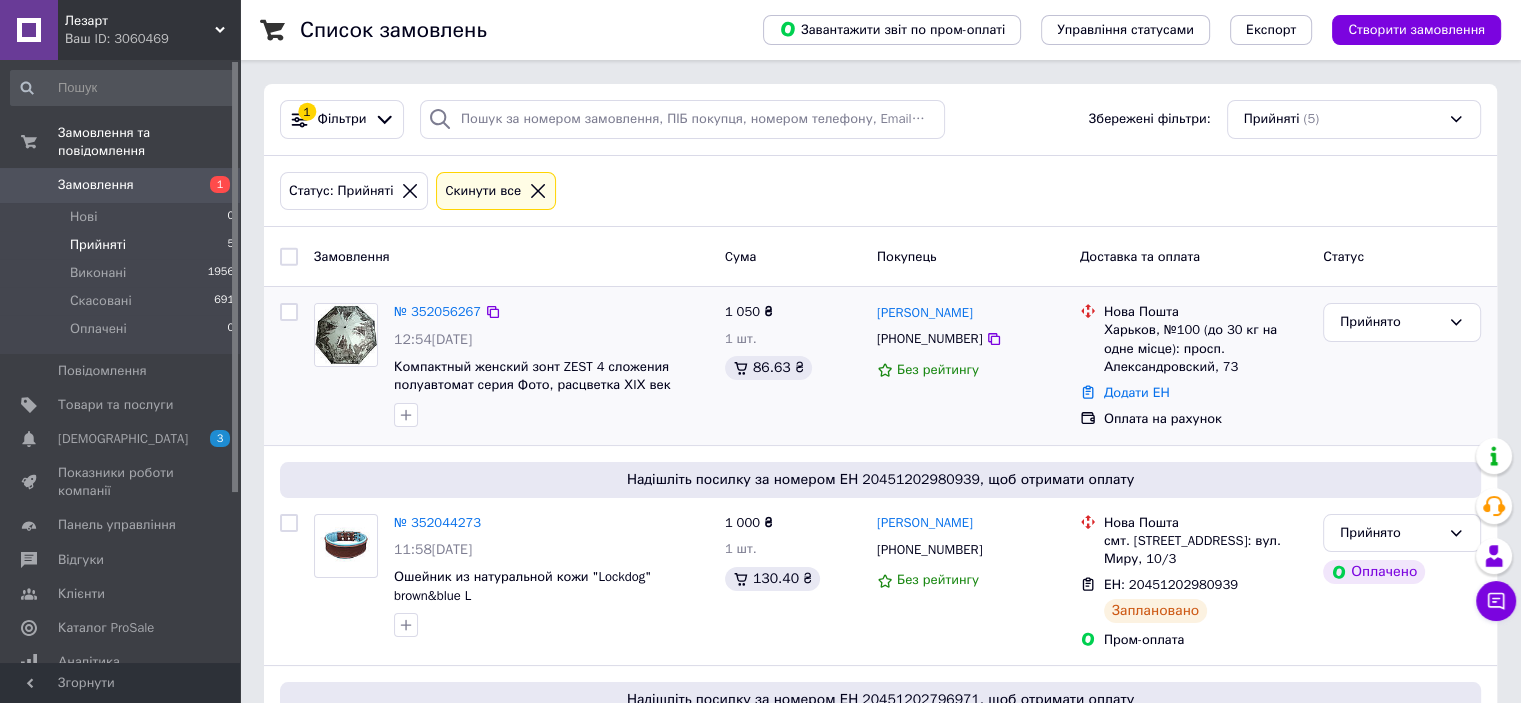 click 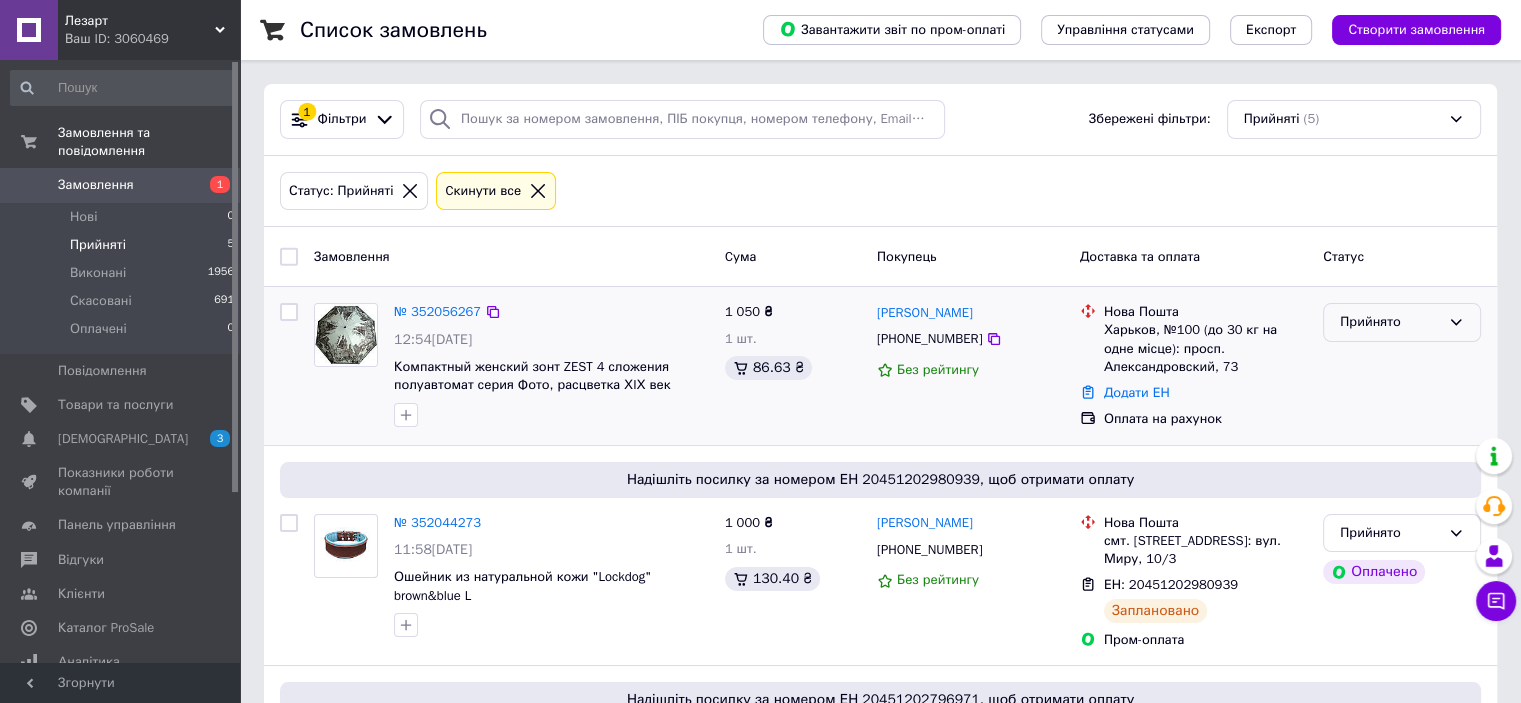 click 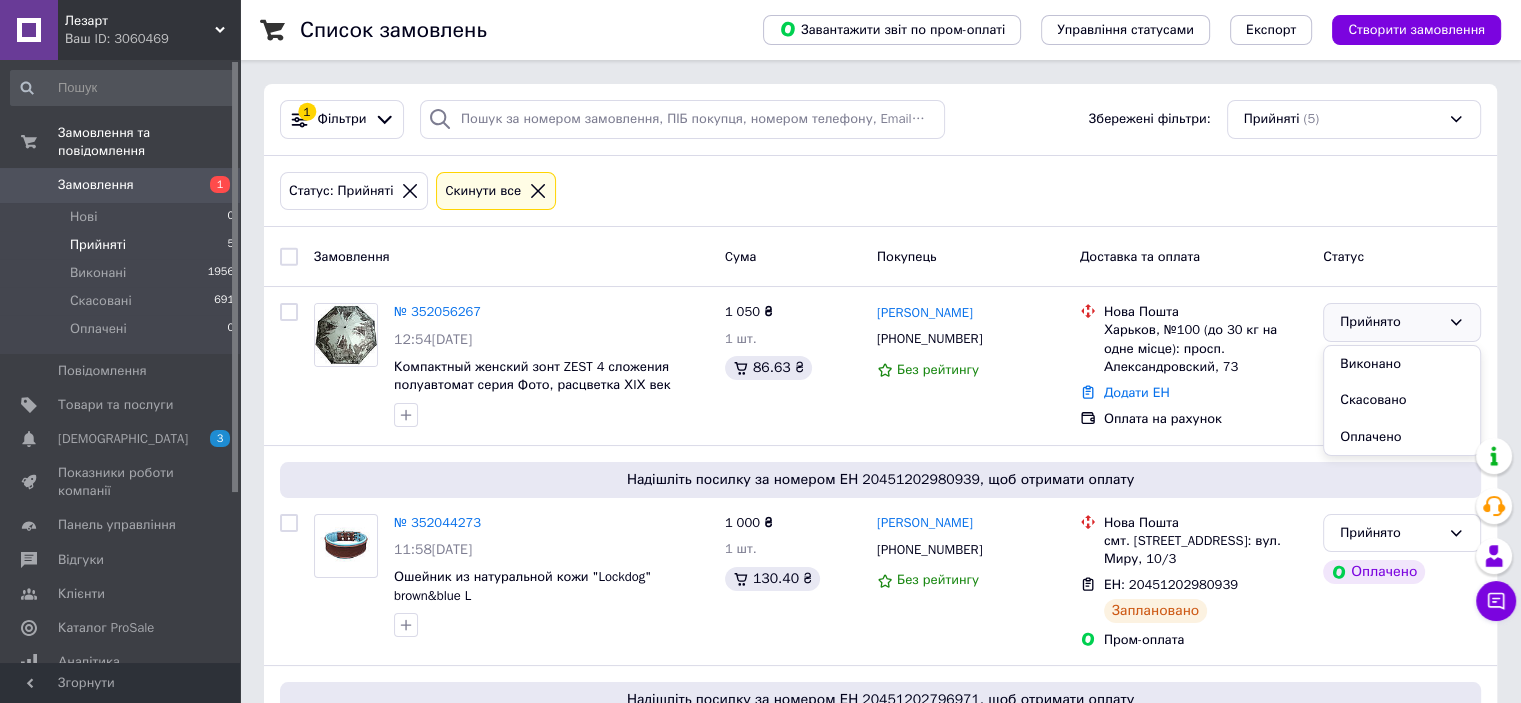 click on "Статус: Прийняті Cкинути все" at bounding box center [880, 191] 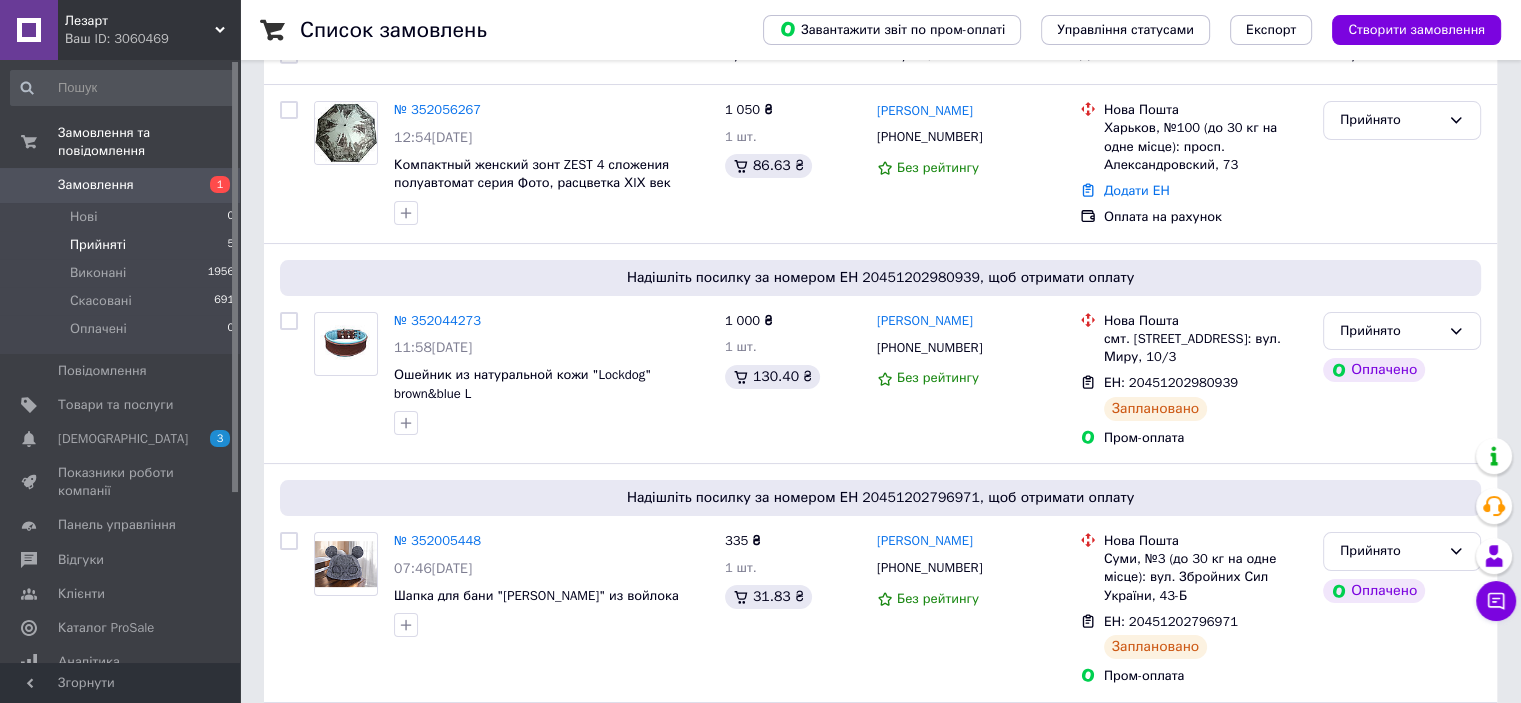 scroll, scrollTop: 204, scrollLeft: 0, axis: vertical 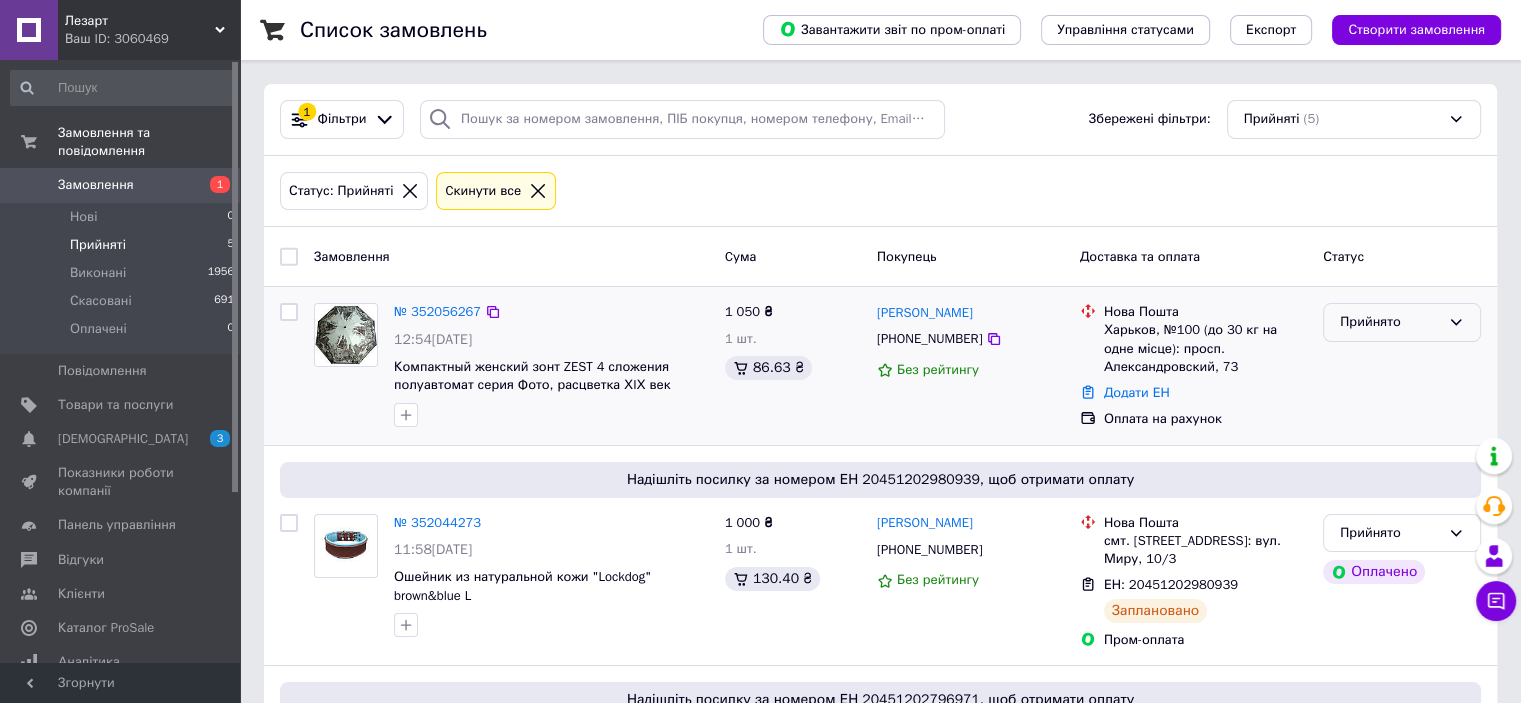 click 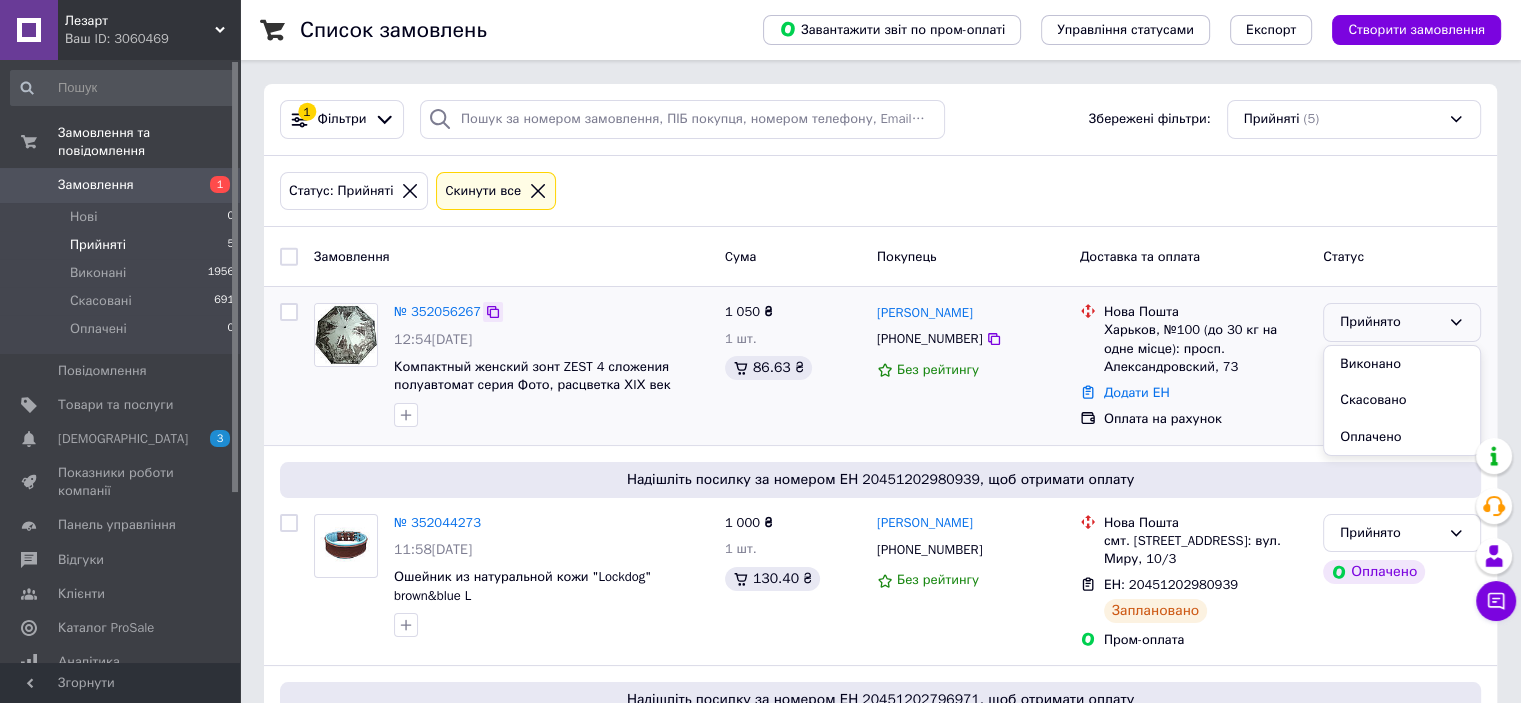 click 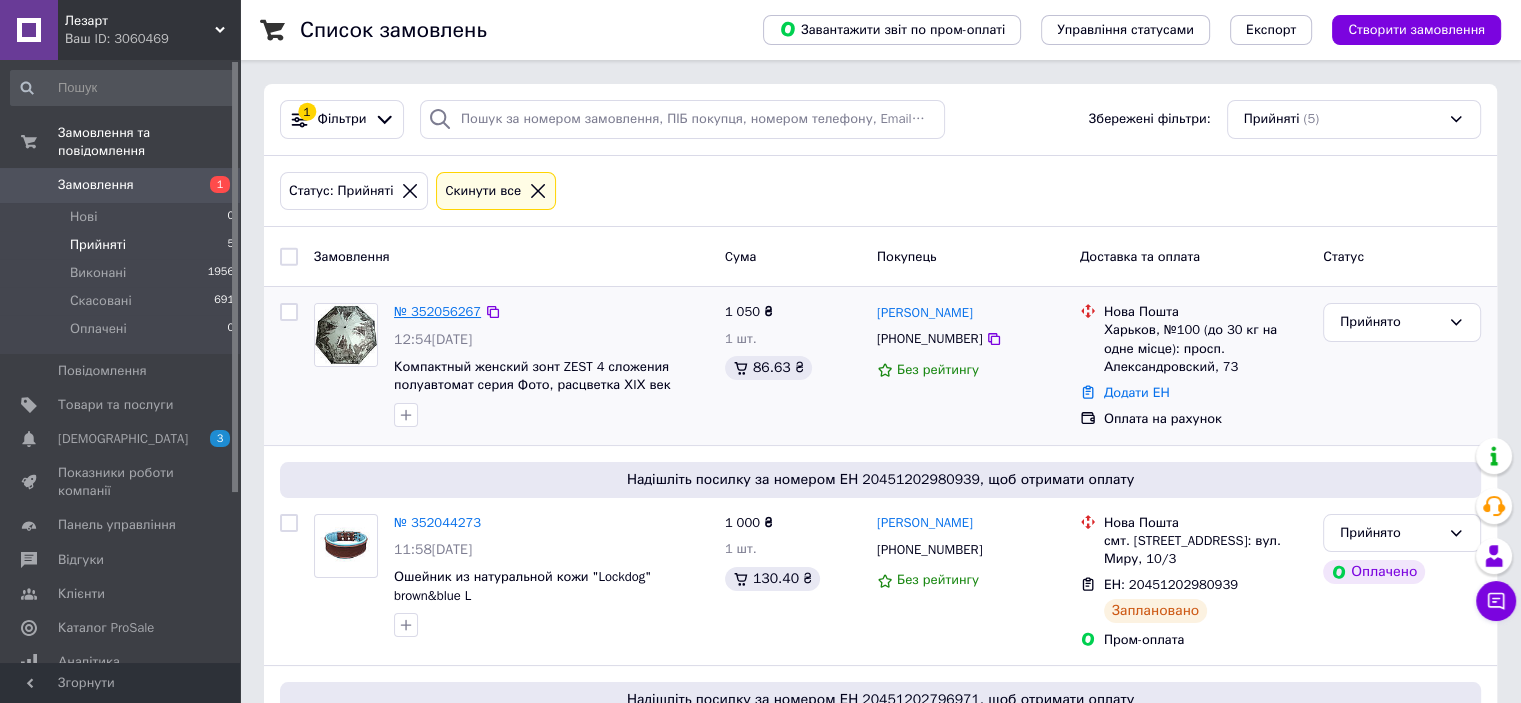 click on "№ 352056267" at bounding box center (437, 311) 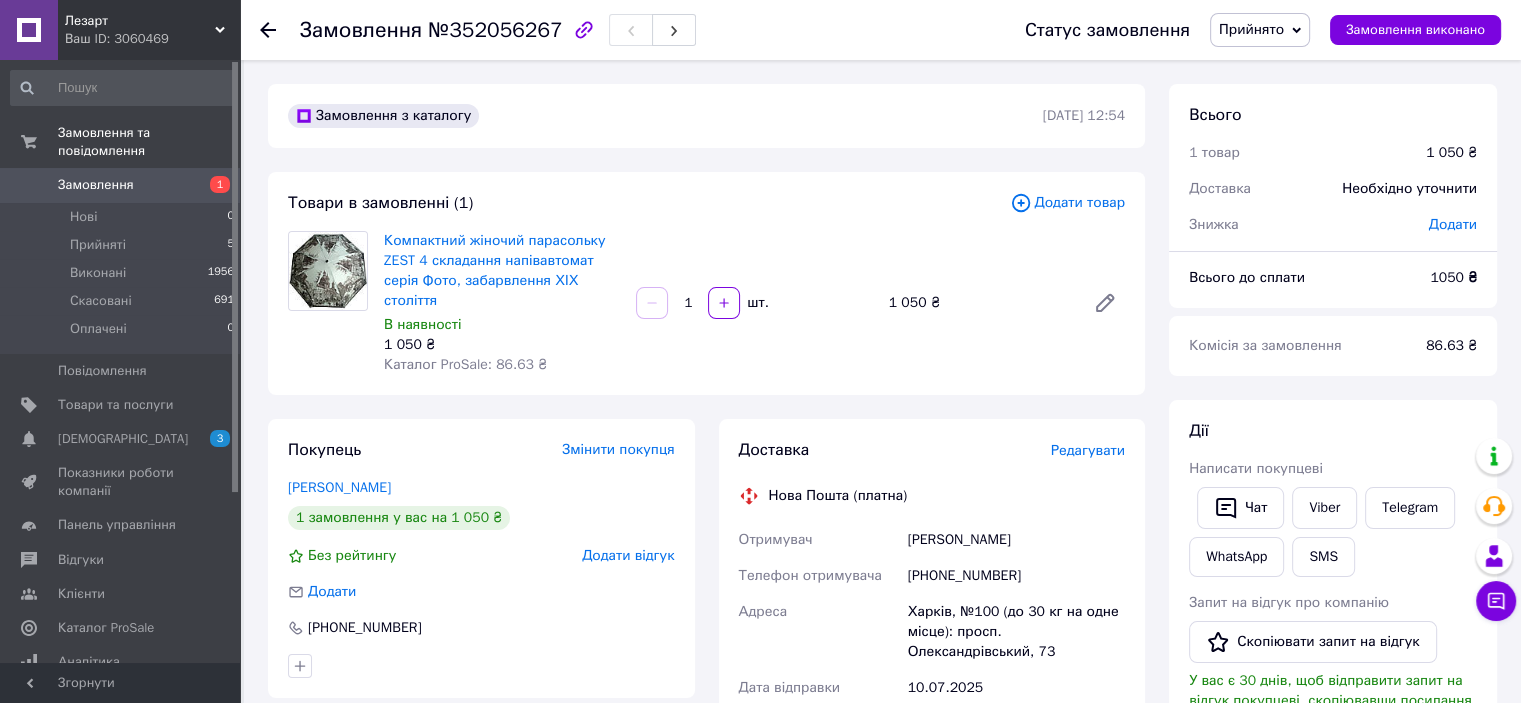 click on "Редагувати" at bounding box center (1088, 450) 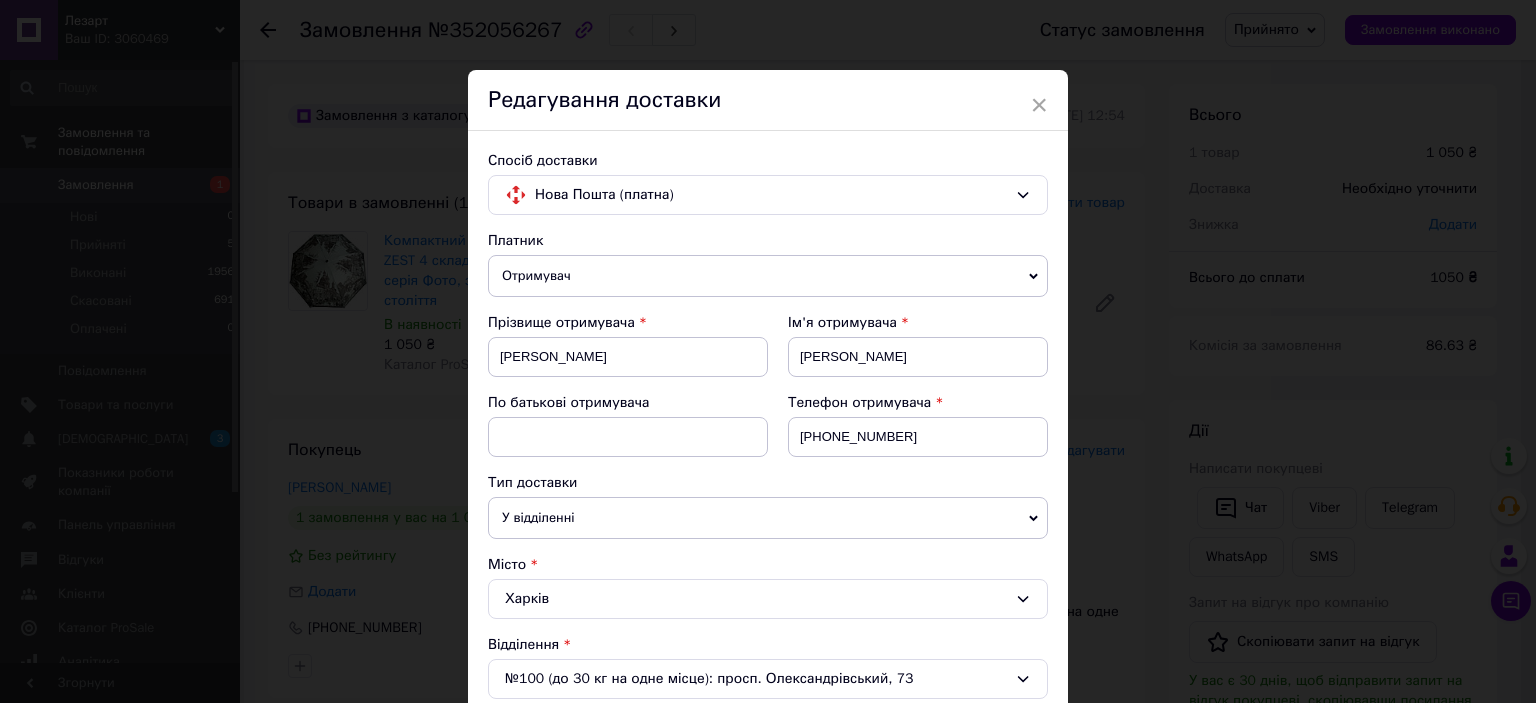 click on "Отримувач" at bounding box center (768, 276) 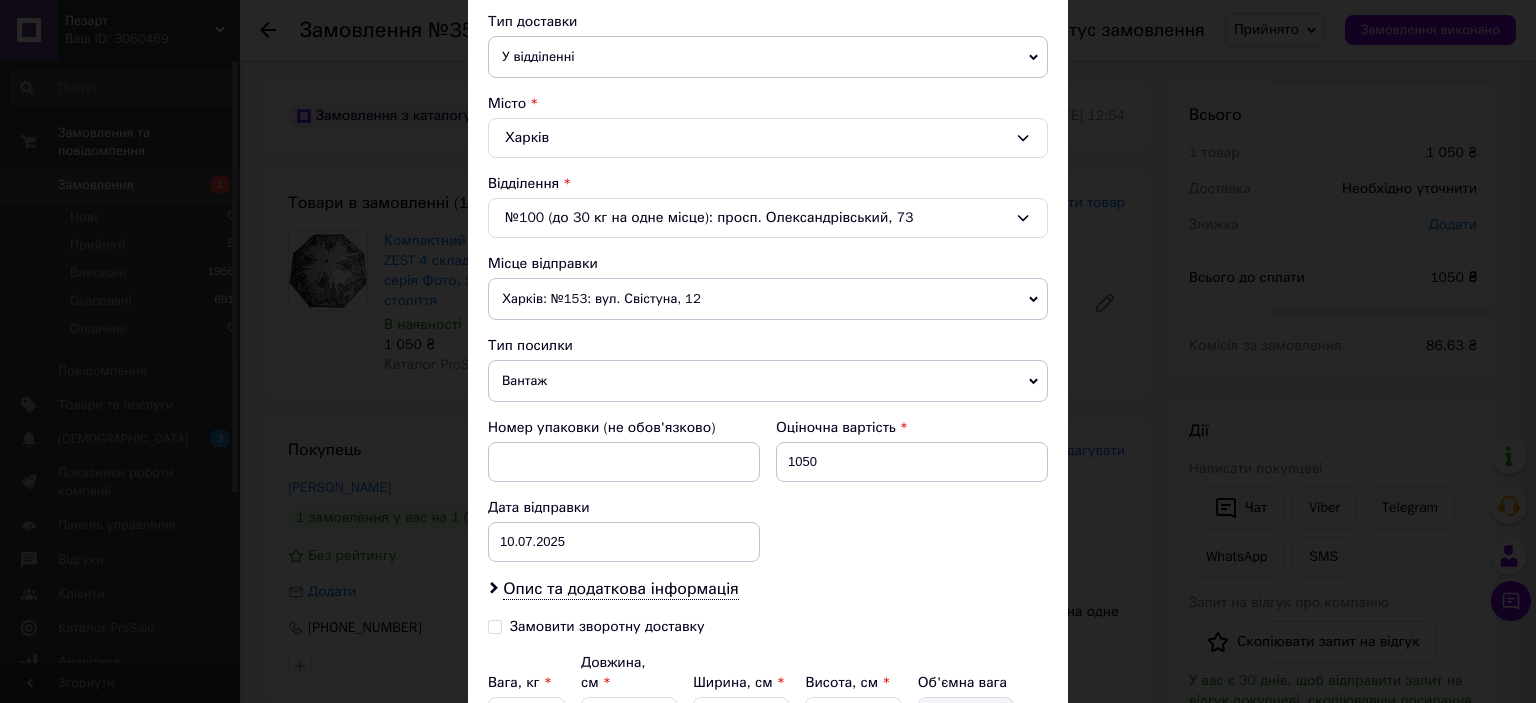 scroll, scrollTop: 462, scrollLeft: 0, axis: vertical 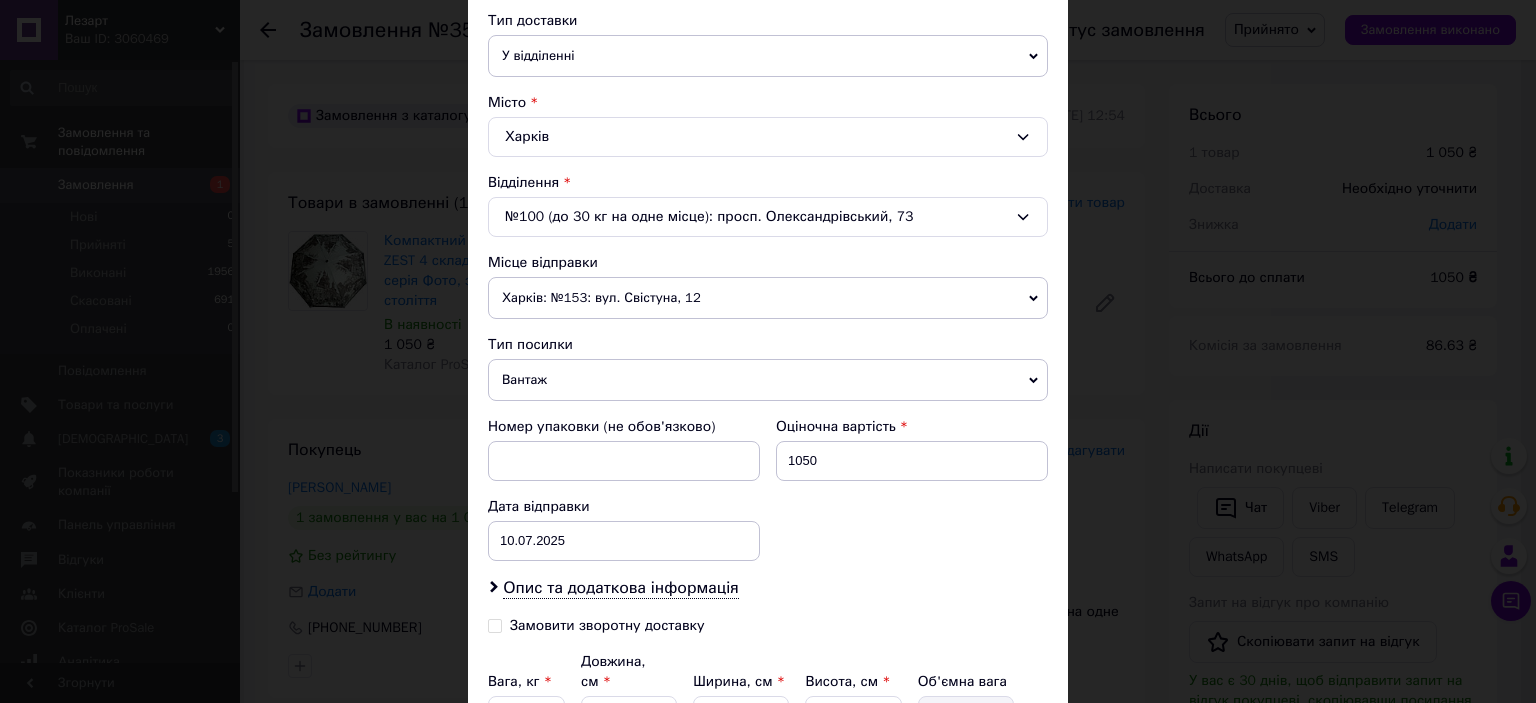 click 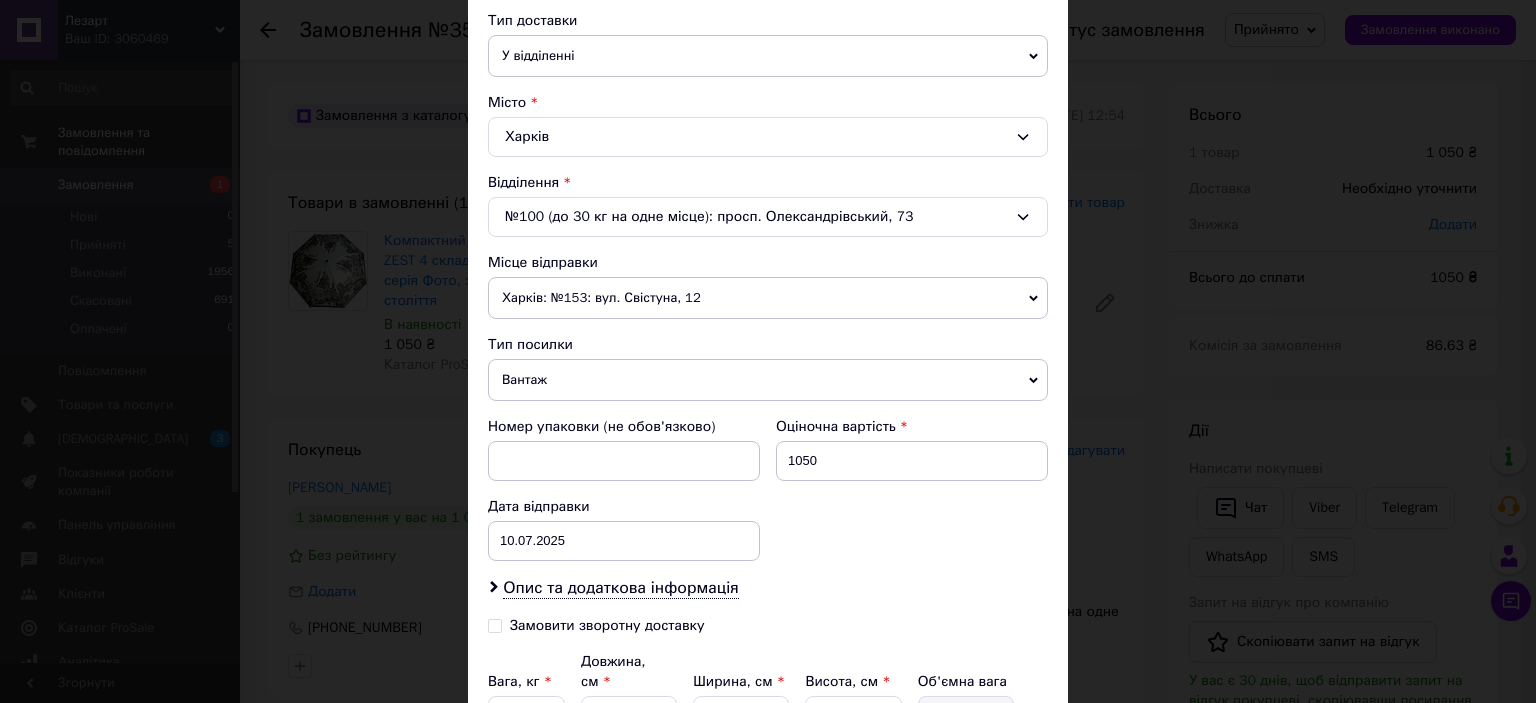 click on "× Редагування доставки Спосіб доставки Нова Пошта (платна) Платник Отримувач Відправник Прізвище отримувача [PERSON_NAME] Ім'я отримувача [PERSON_NAME] батькові отримувача Телефон отримувача [PHONE_NUMBER] Тип доставки У відділенні Кур'єром В поштоматі Місто [GEOGRAPHIC_DATA] Відділення №100 (до 30 кг на одне місце): просп. Олександрівський, 73 Місце відправки [GEOGRAPHIC_DATA]: №153: вул. Свістуна, 12 смт. [GEOGRAPHIC_DATA] ([GEOGRAPHIC_DATA], [GEOGRAPHIC_DATA].): №1: вул. [STREET_ADDRESS] Додати ще місце відправки Тип посилки Вантаж Документи Номер упаковки (не обов'язково) Оціночна вартість 1050 [DATE] < 2025 > < >" at bounding box center [768, 351] 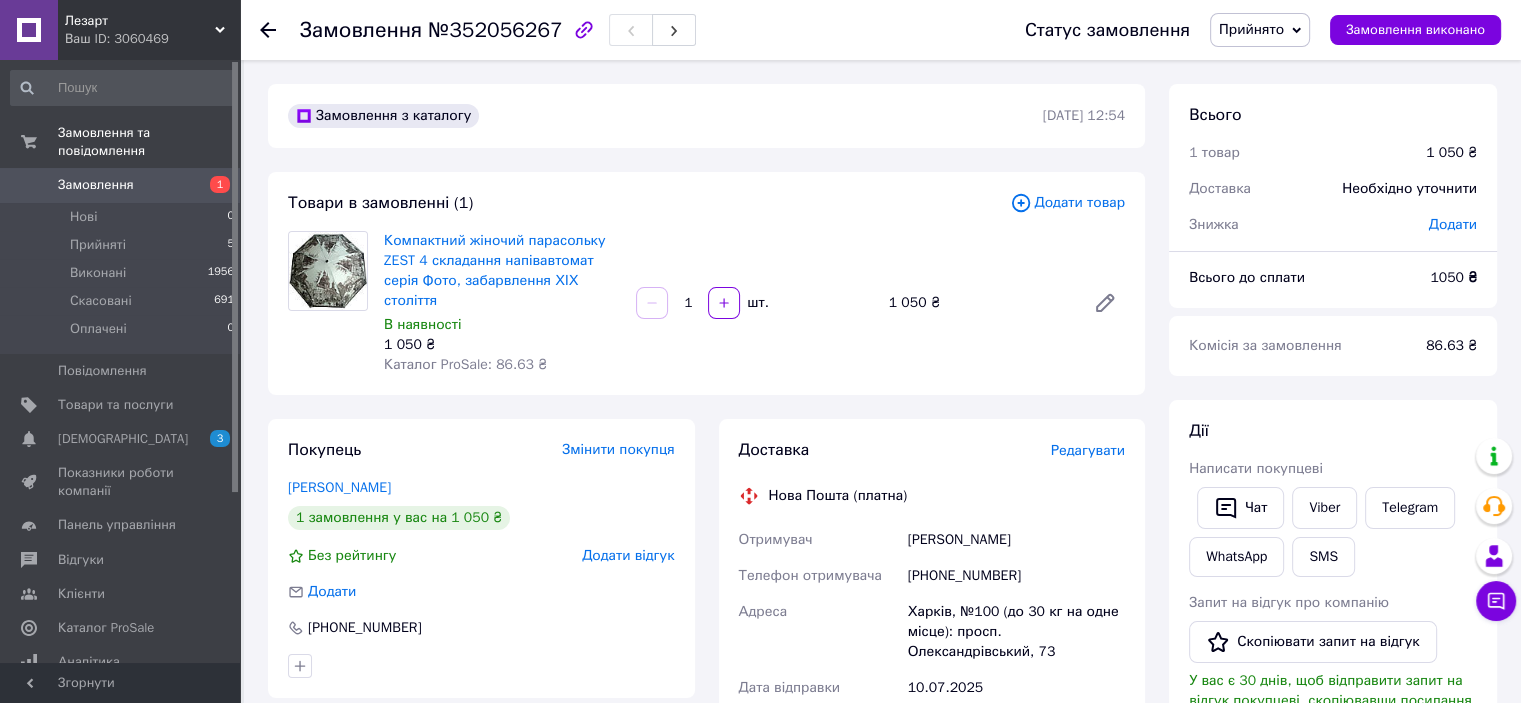 click on "Редагувати" at bounding box center [1088, 450] 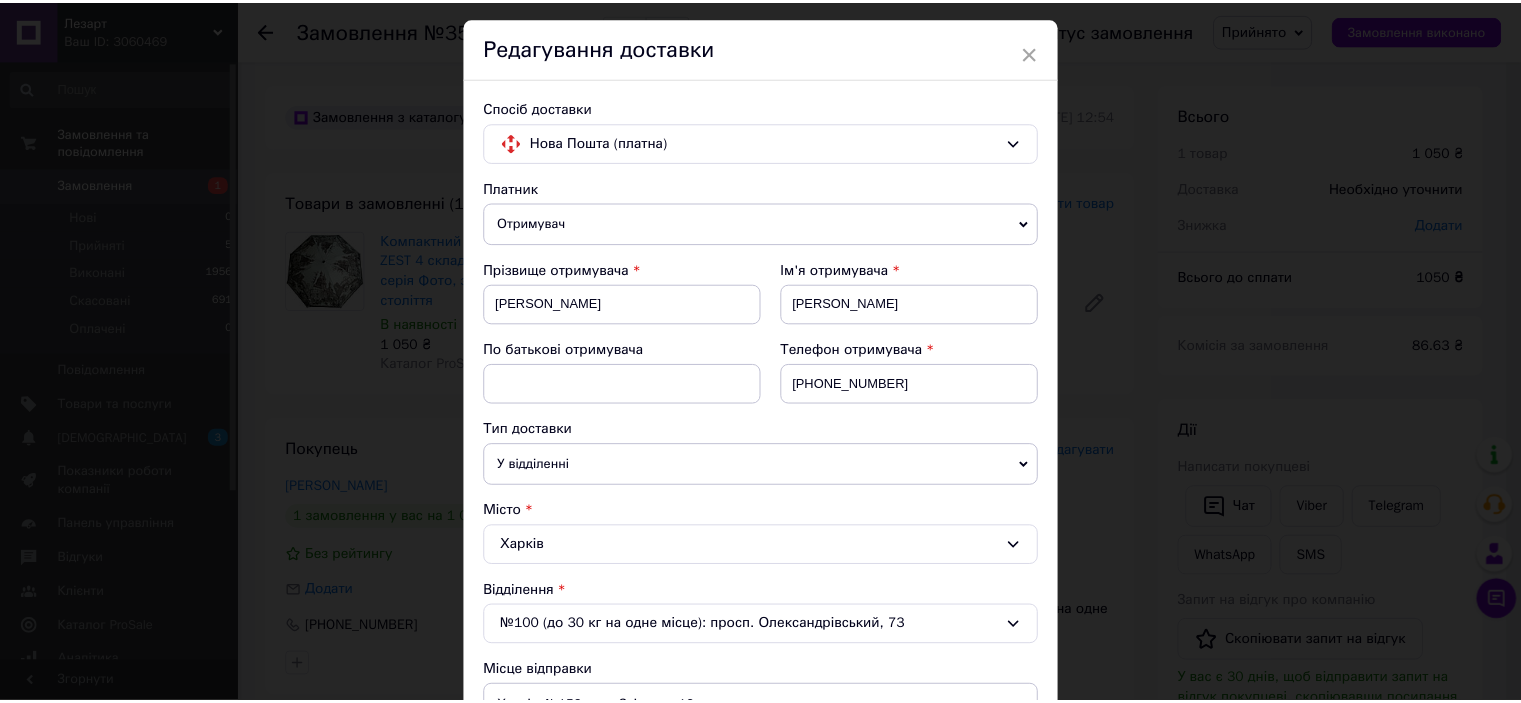 scroll, scrollTop: 51, scrollLeft: 0, axis: vertical 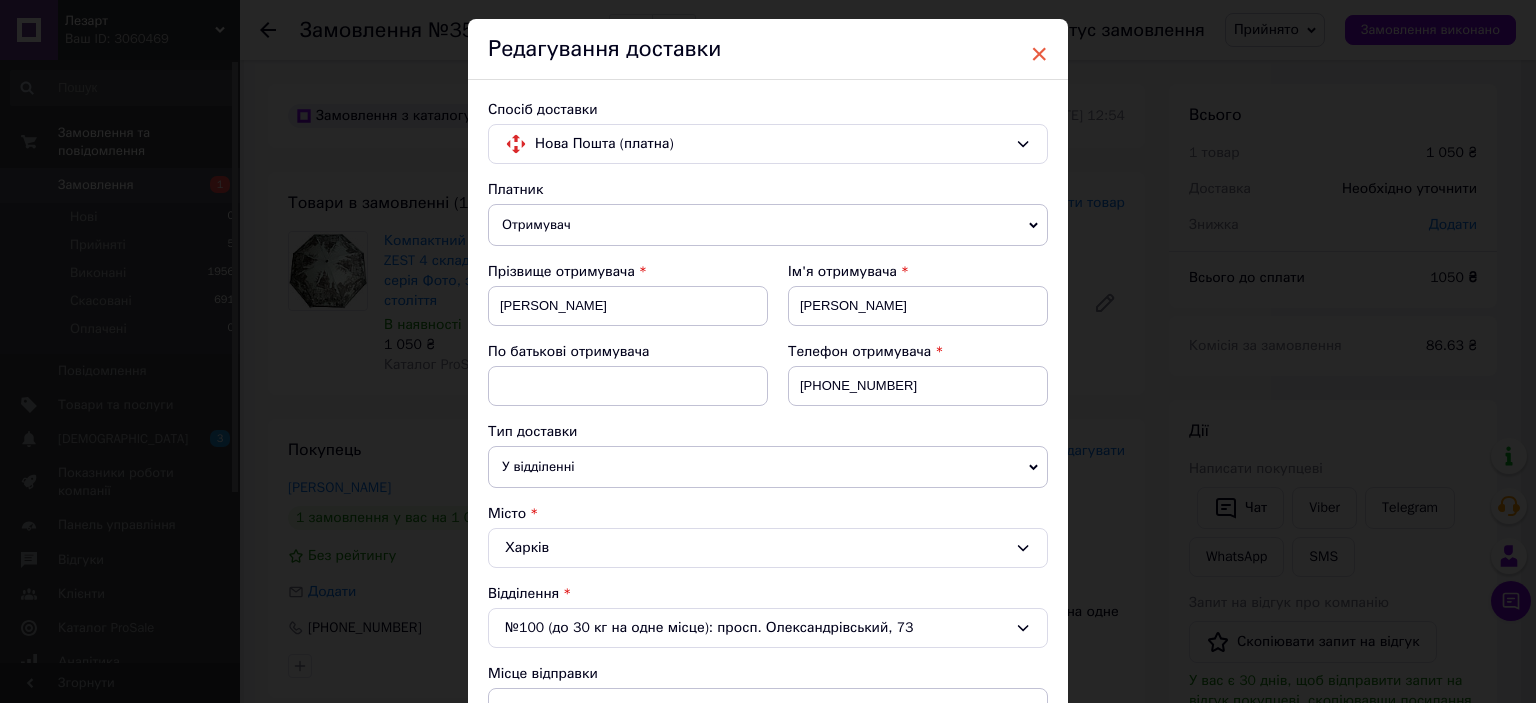 click on "×" at bounding box center [1039, 54] 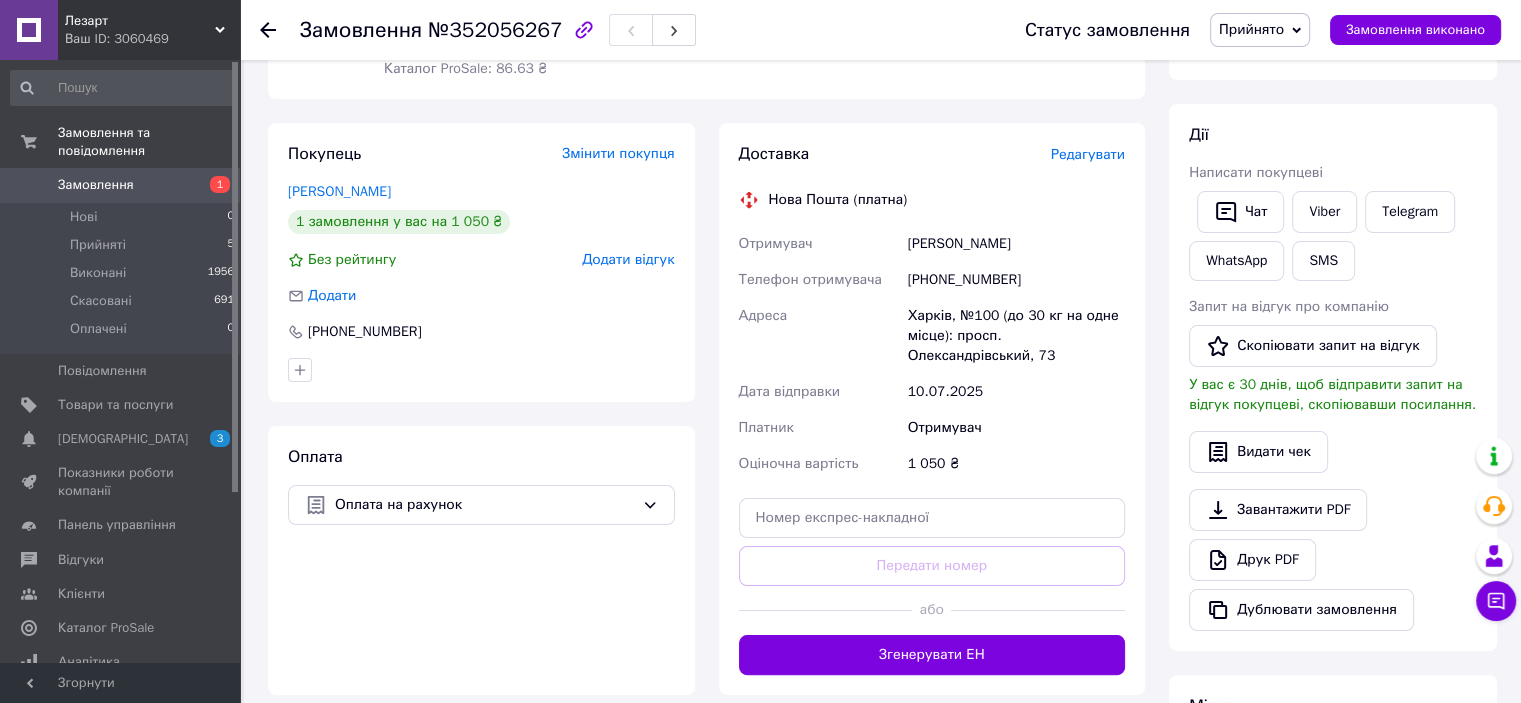 scroll, scrollTop: 299, scrollLeft: 0, axis: vertical 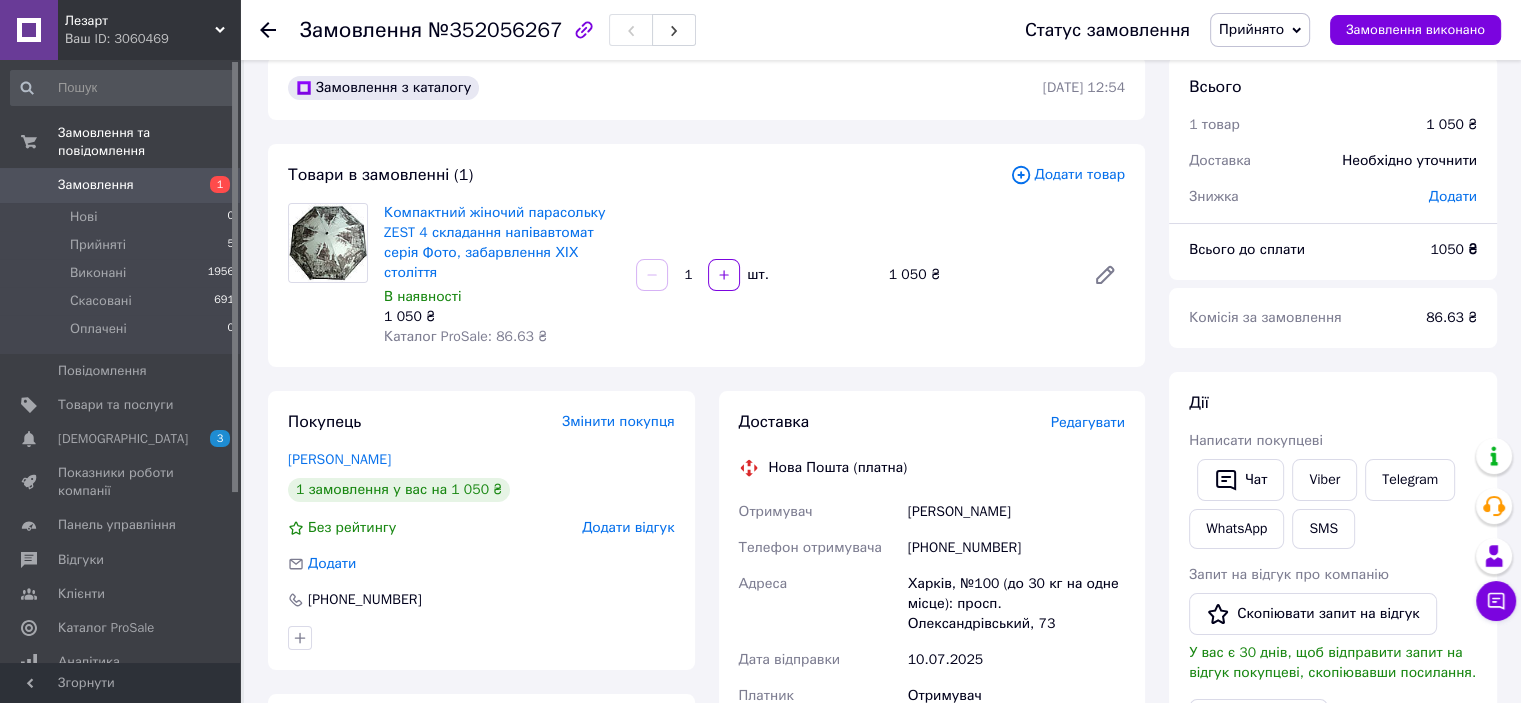 click 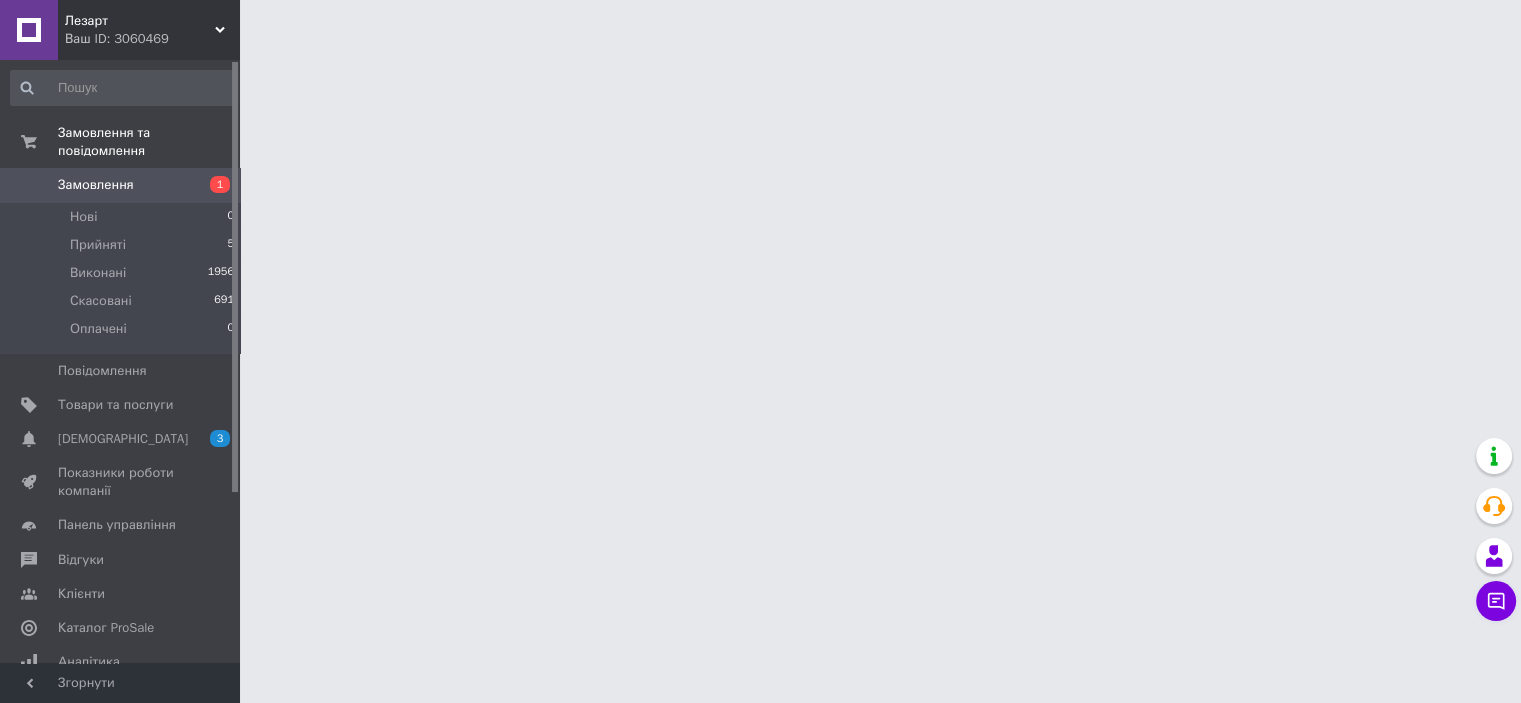scroll, scrollTop: 0, scrollLeft: 0, axis: both 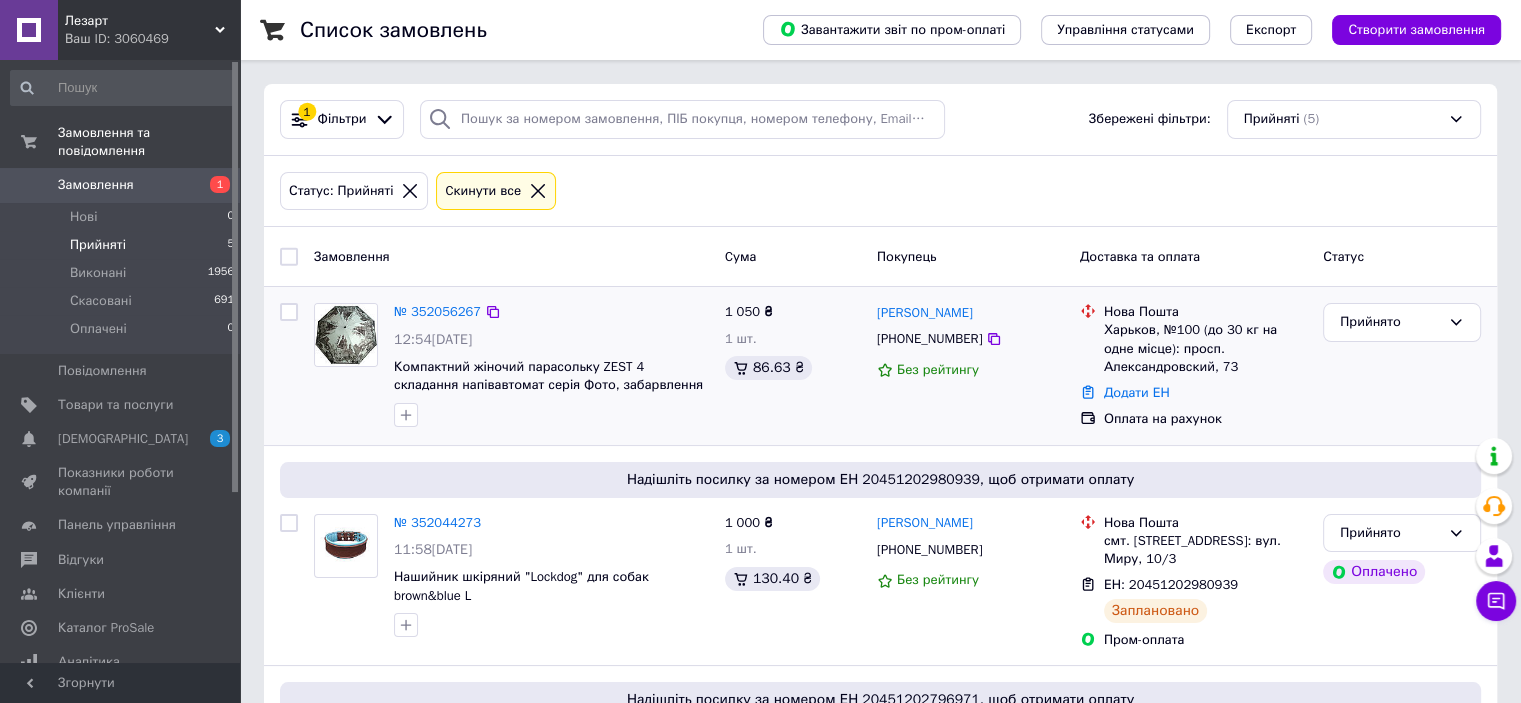 click on "[PERSON_NAME]" at bounding box center [970, 312] 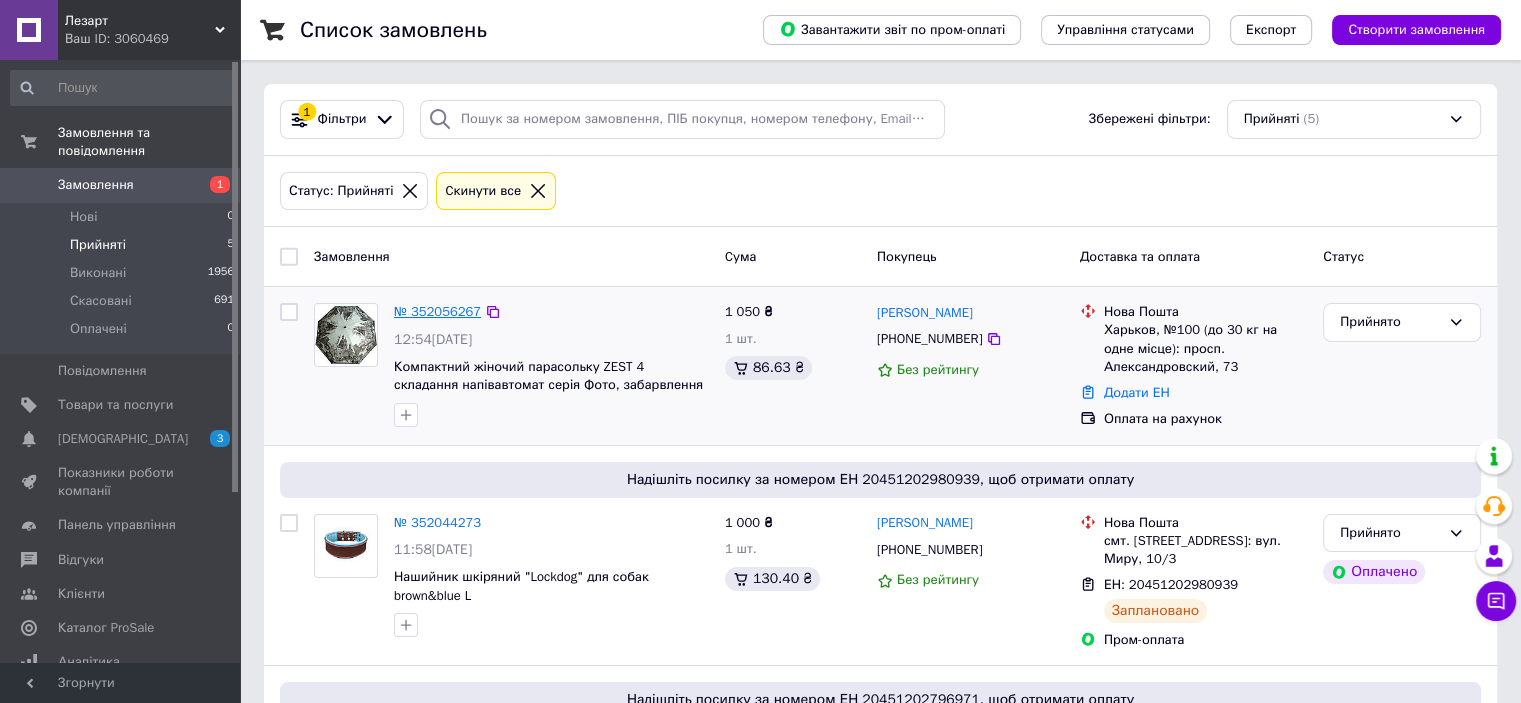 click on "№ 352056267" at bounding box center [437, 311] 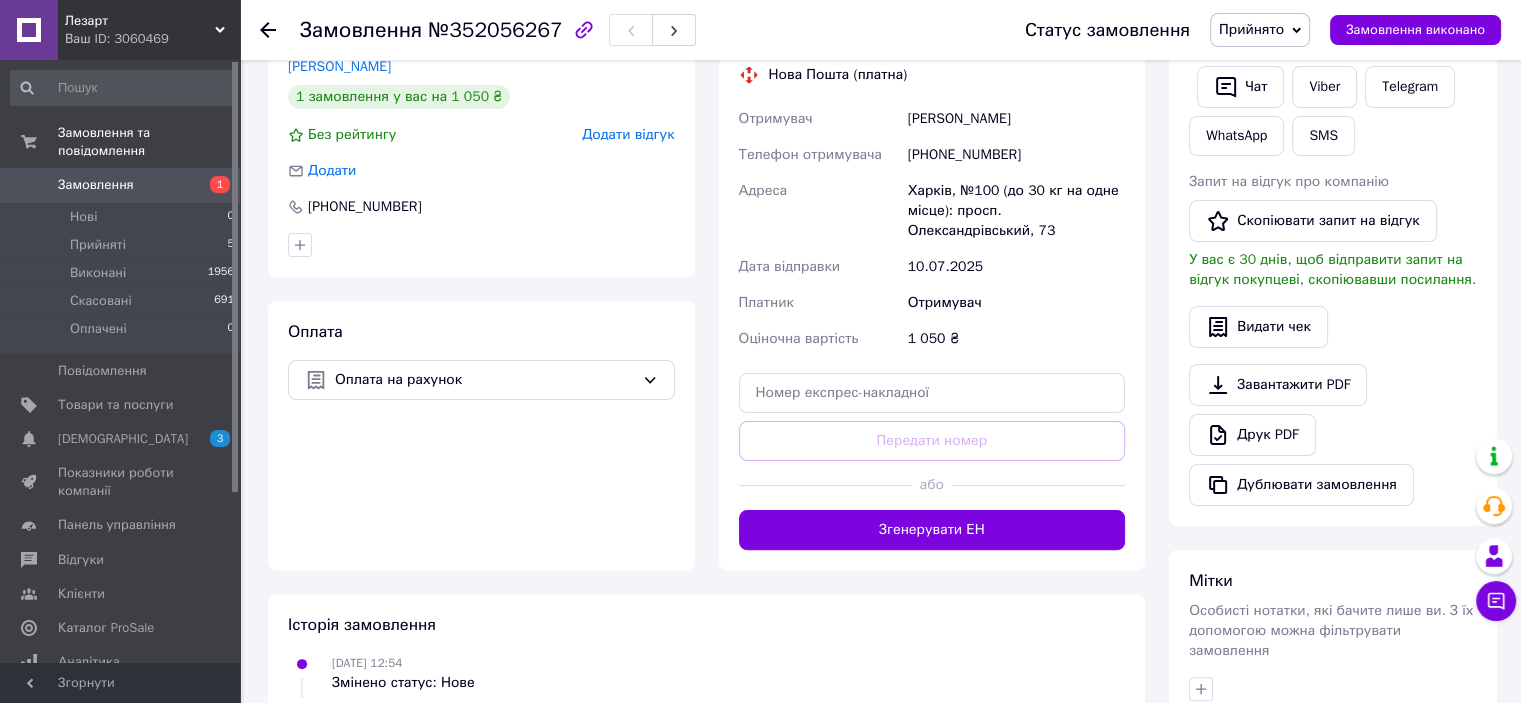 scroll, scrollTop: 424, scrollLeft: 0, axis: vertical 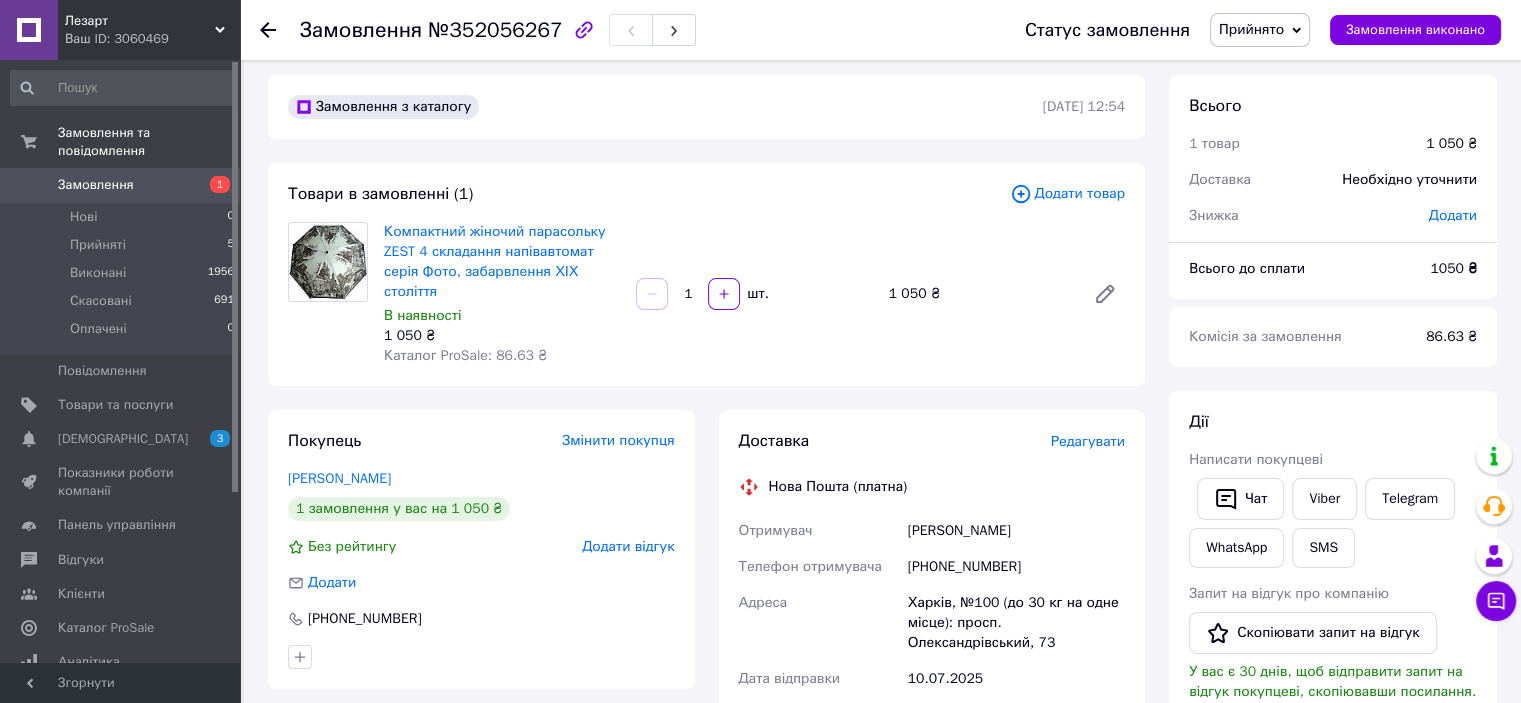click on "Замовлення" at bounding box center [121, 185] 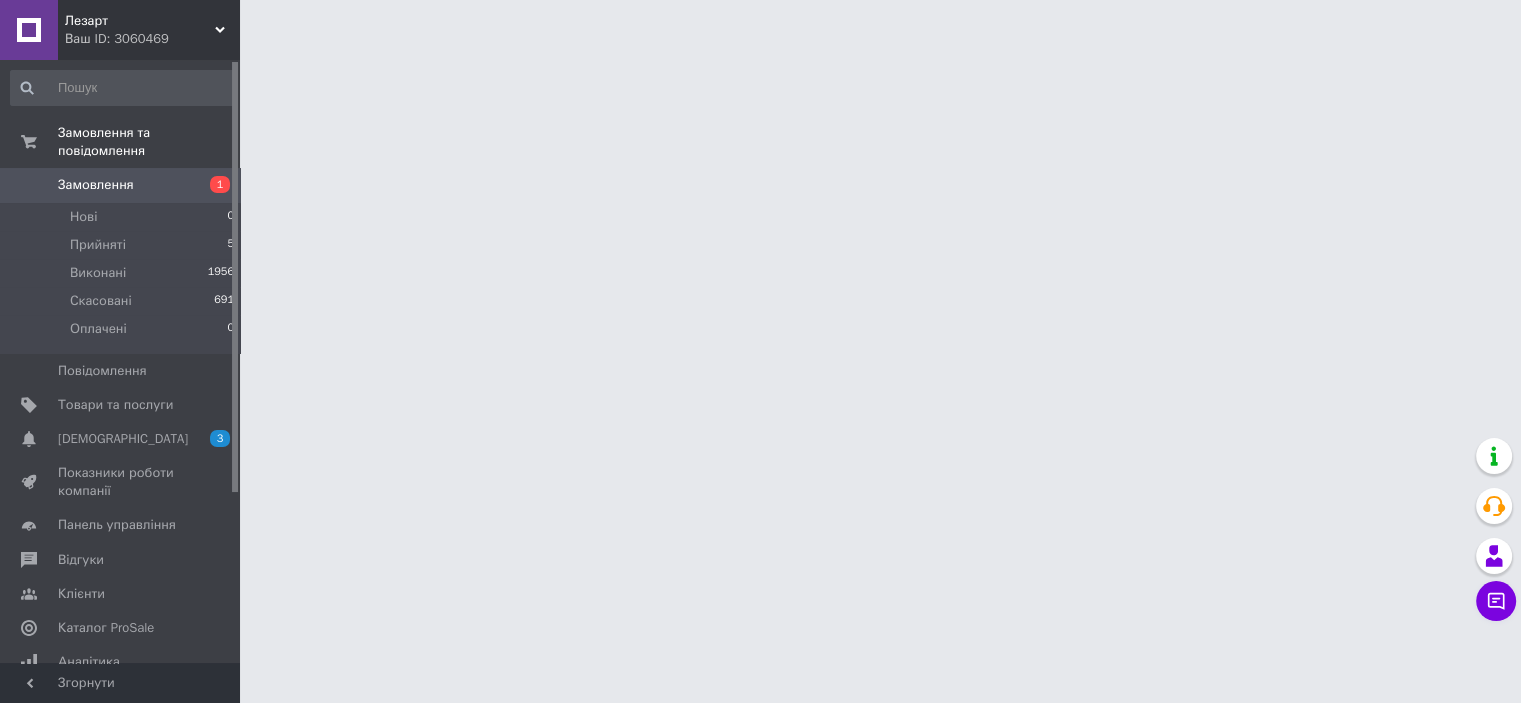 scroll, scrollTop: 0, scrollLeft: 0, axis: both 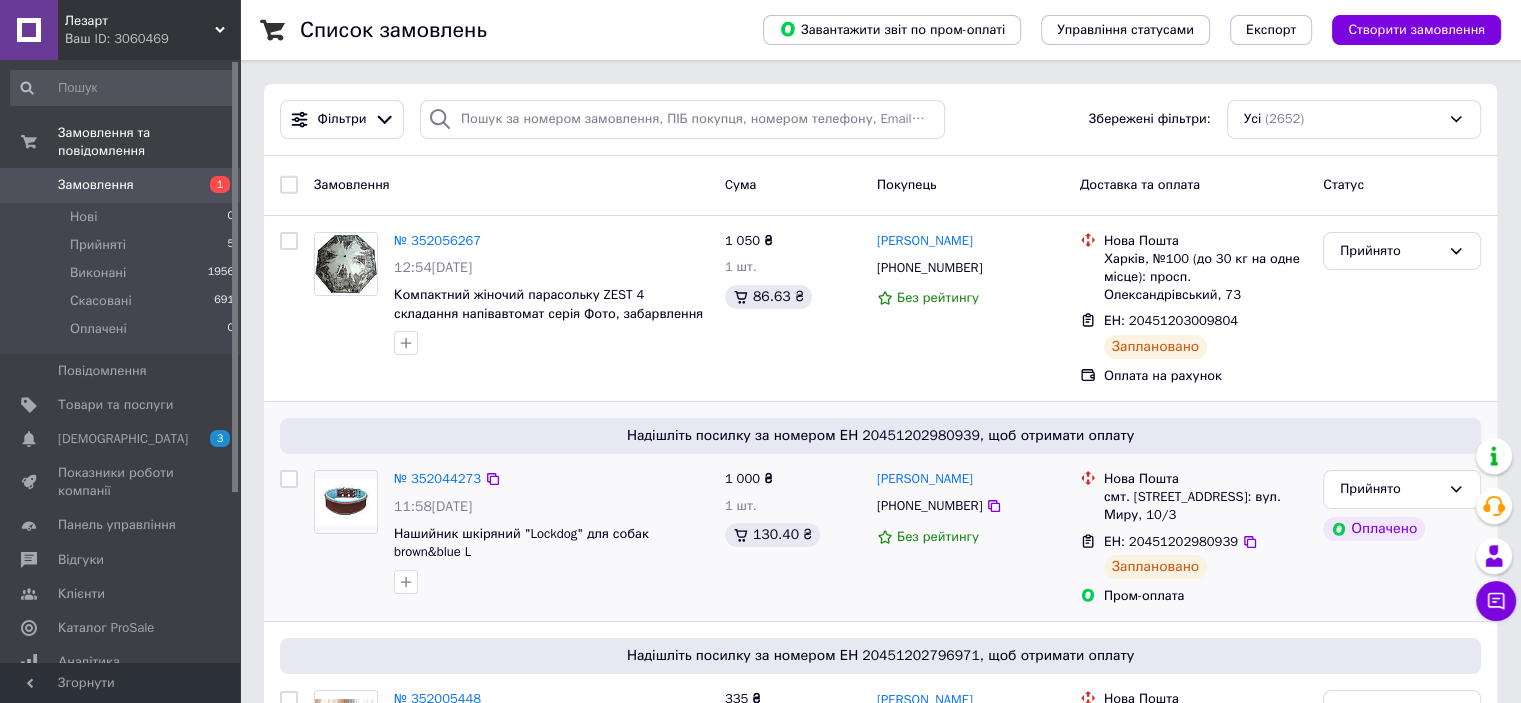 click on "№ 352044273 11:58[DATE] Нашийник шкіряний "Lockdog" для собак brown&blue L" at bounding box center [551, 532] 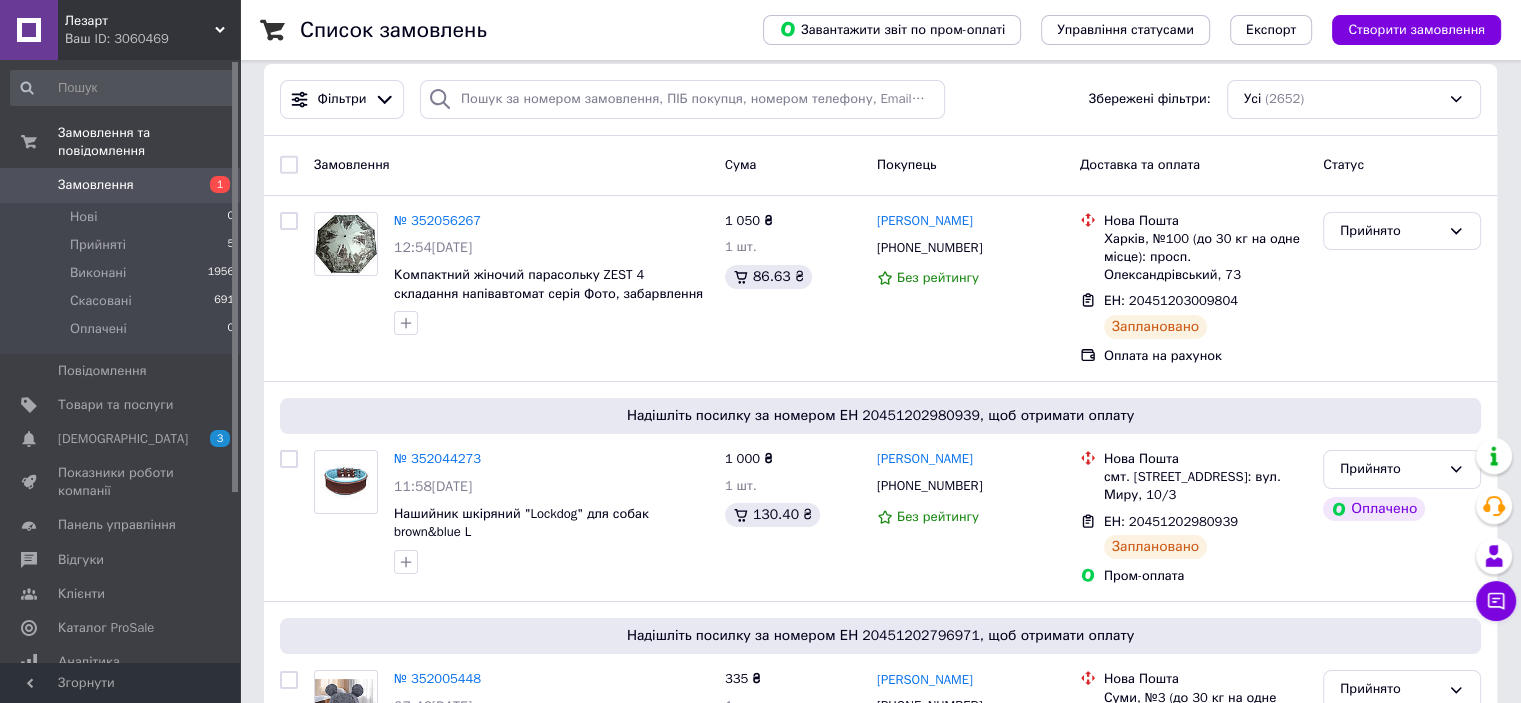 scroll, scrollTop: 39, scrollLeft: 0, axis: vertical 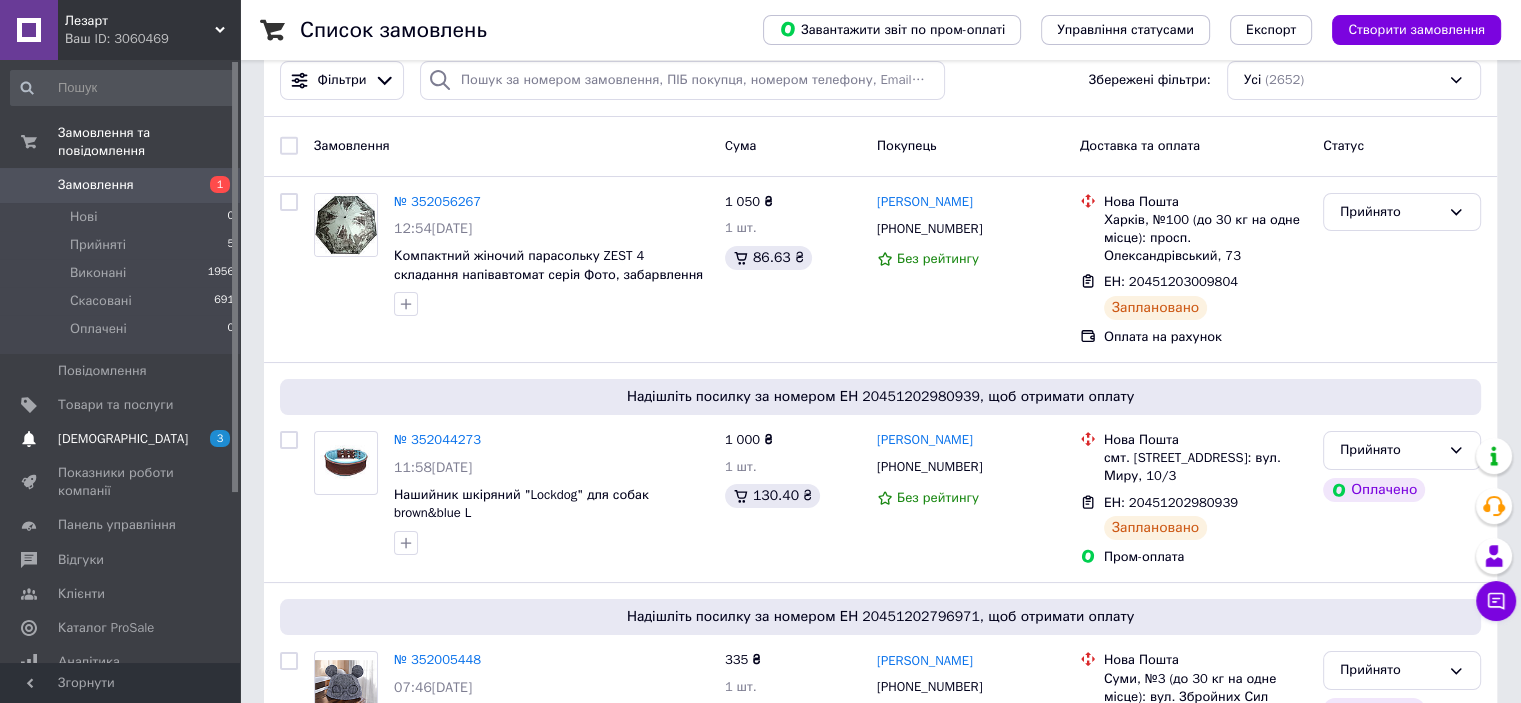 click on "3" at bounding box center (220, 438) 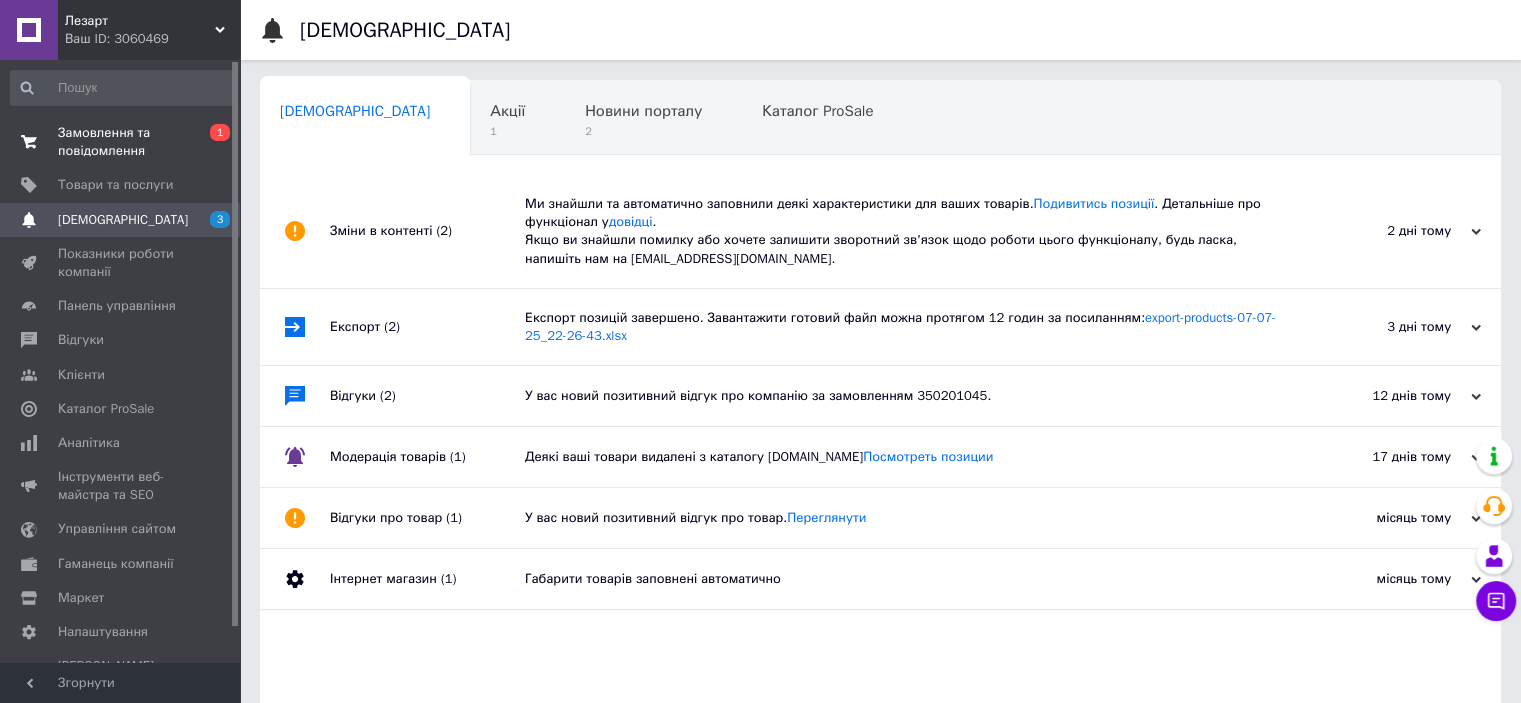 click on "0 1" at bounding box center (212, 142) 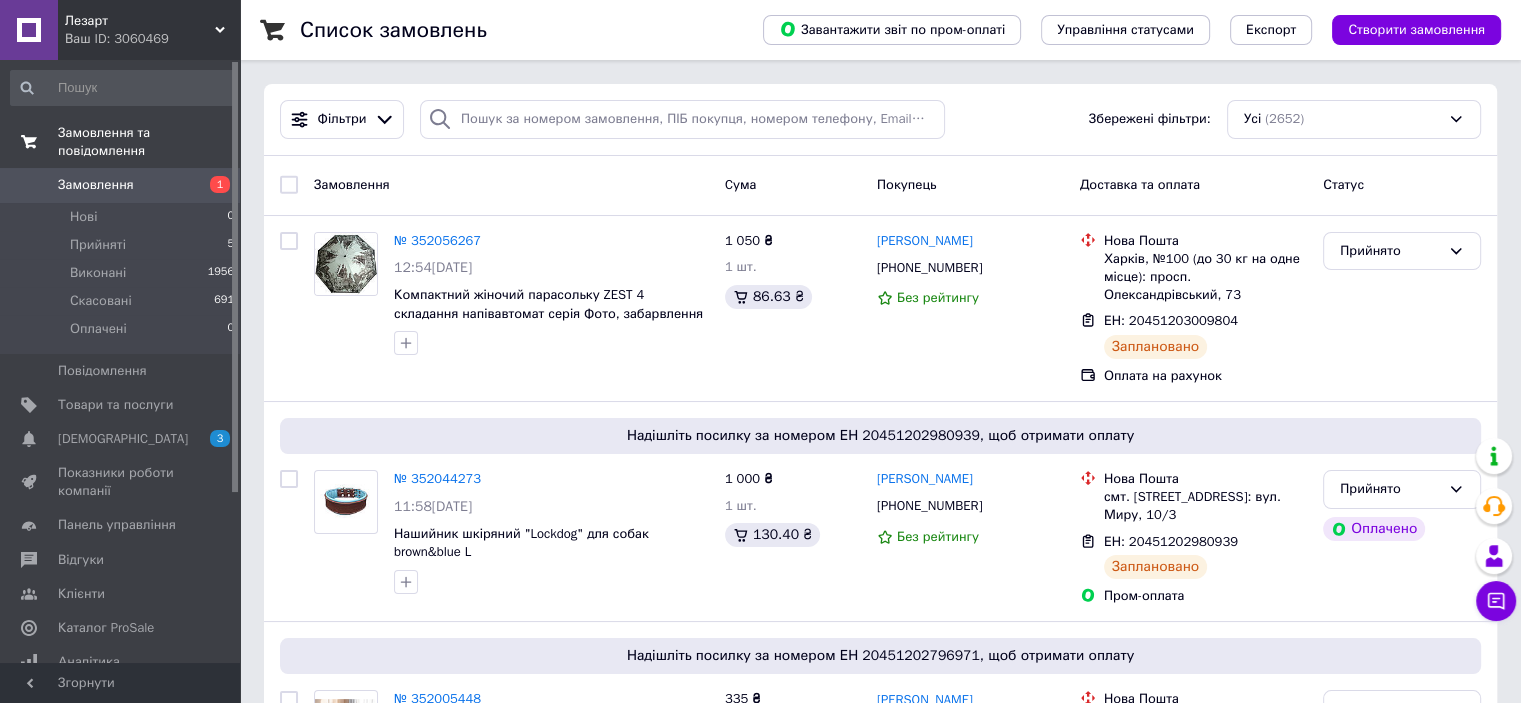 click on "1" at bounding box center [220, 184] 